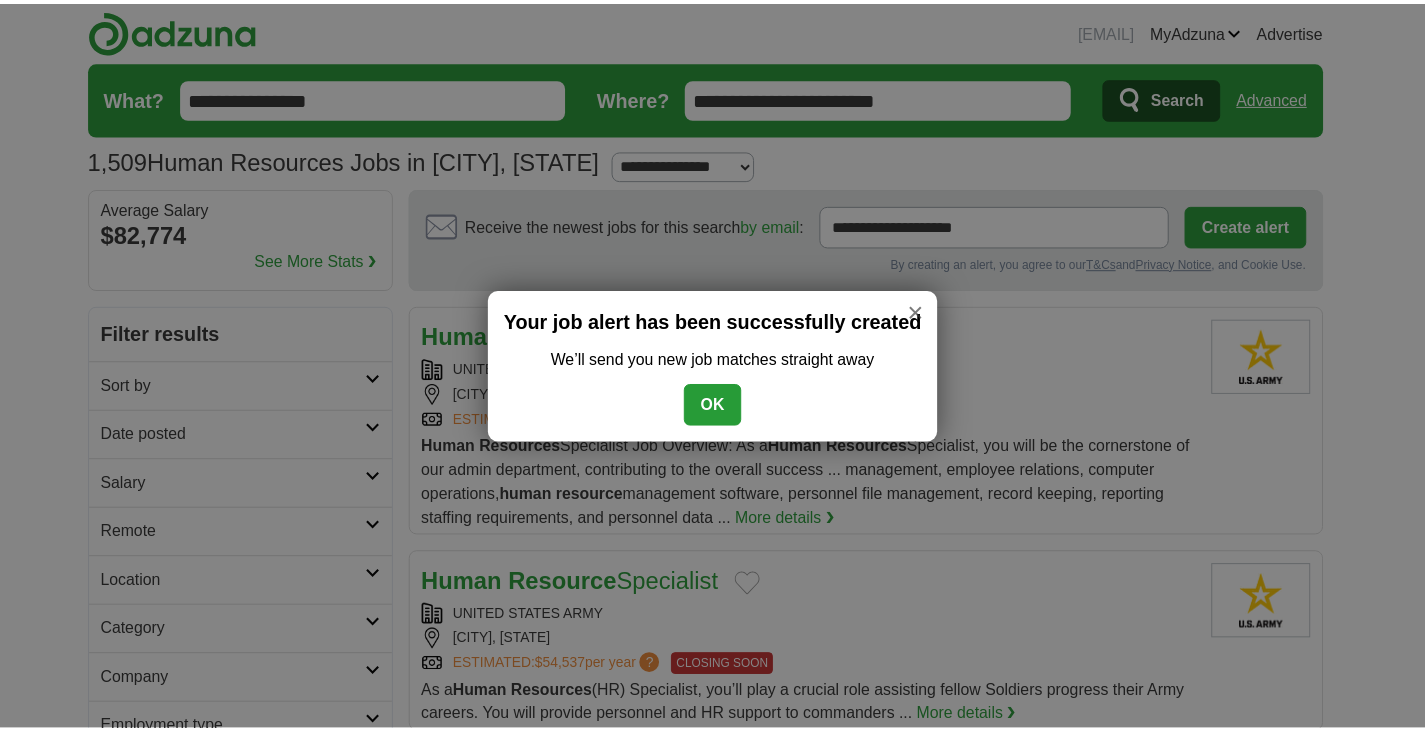 scroll, scrollTop: 0, scrollLeft: 0, axis: both 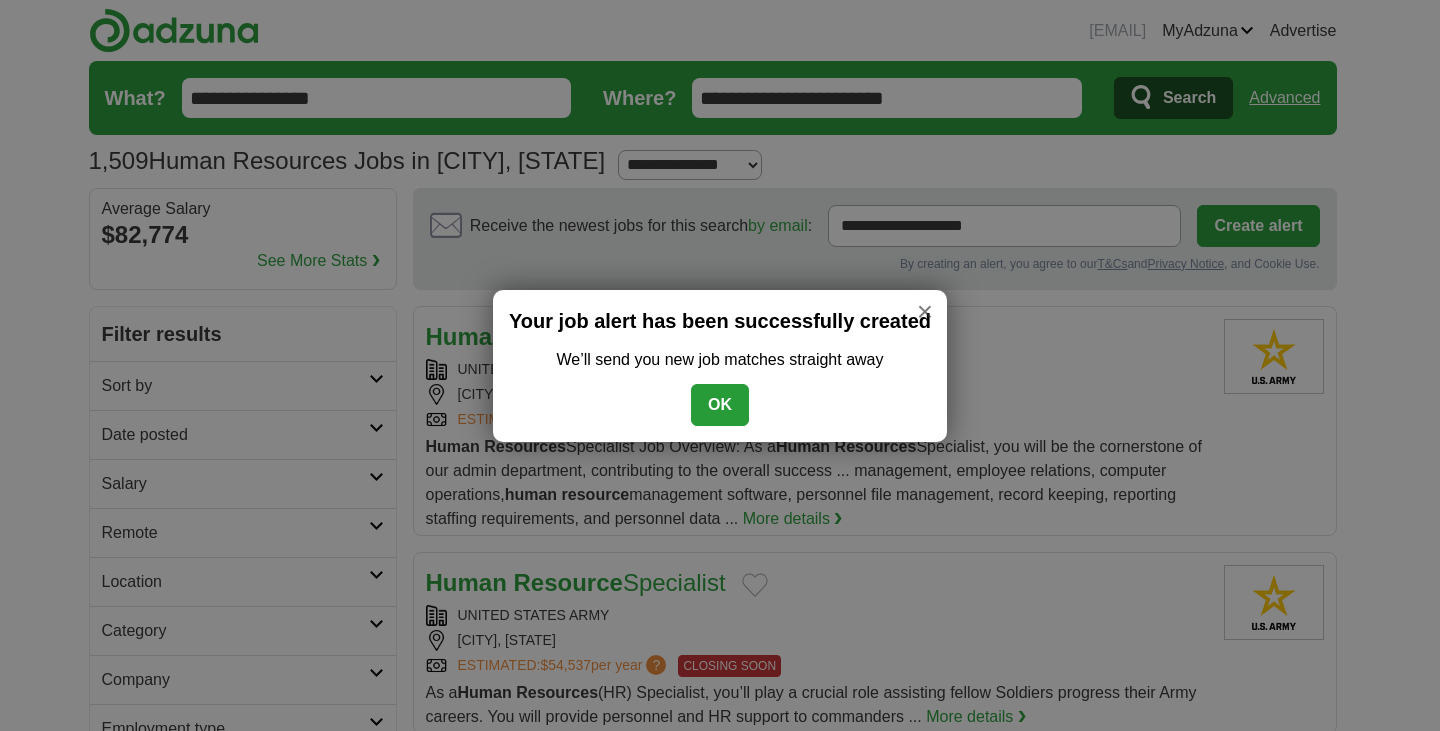 click on "OK" at bounding box center [720, 405] 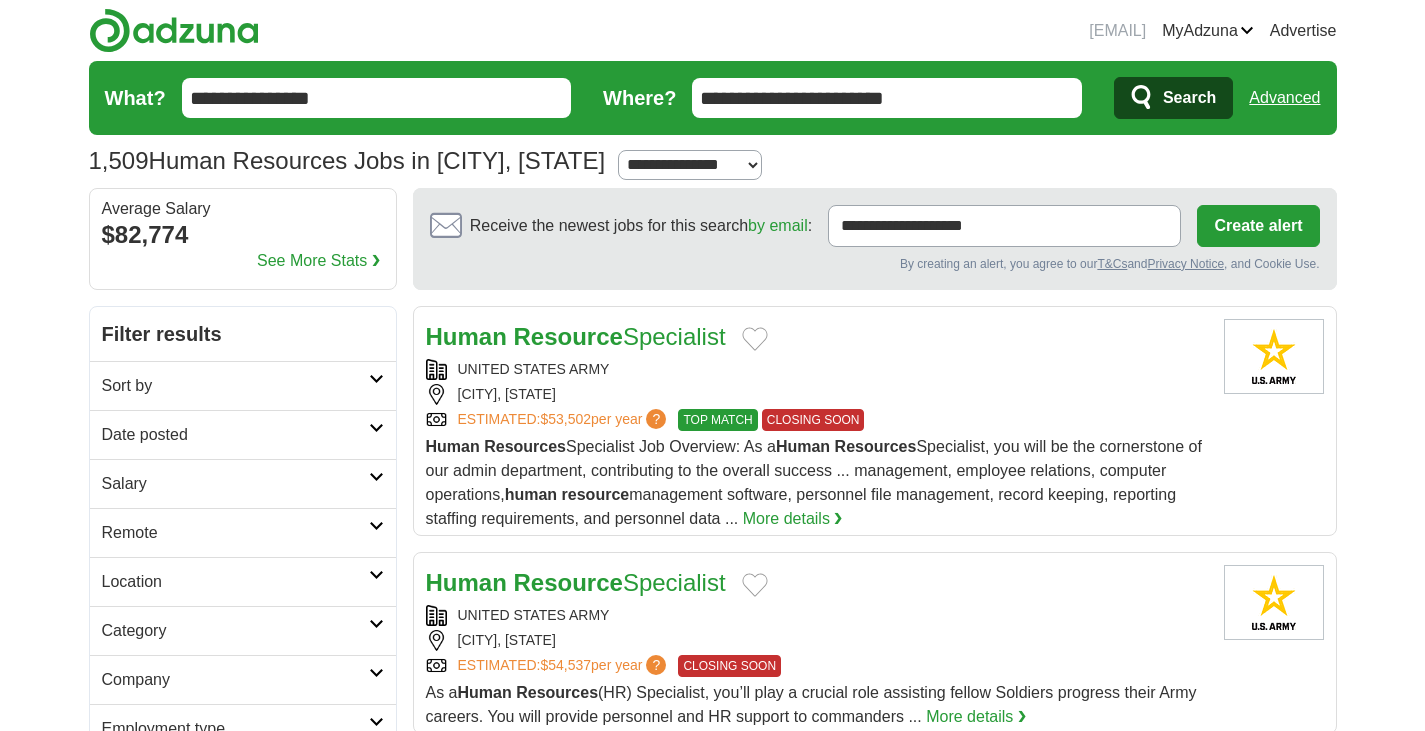 click on "**********" at bounding box center [377, 98] 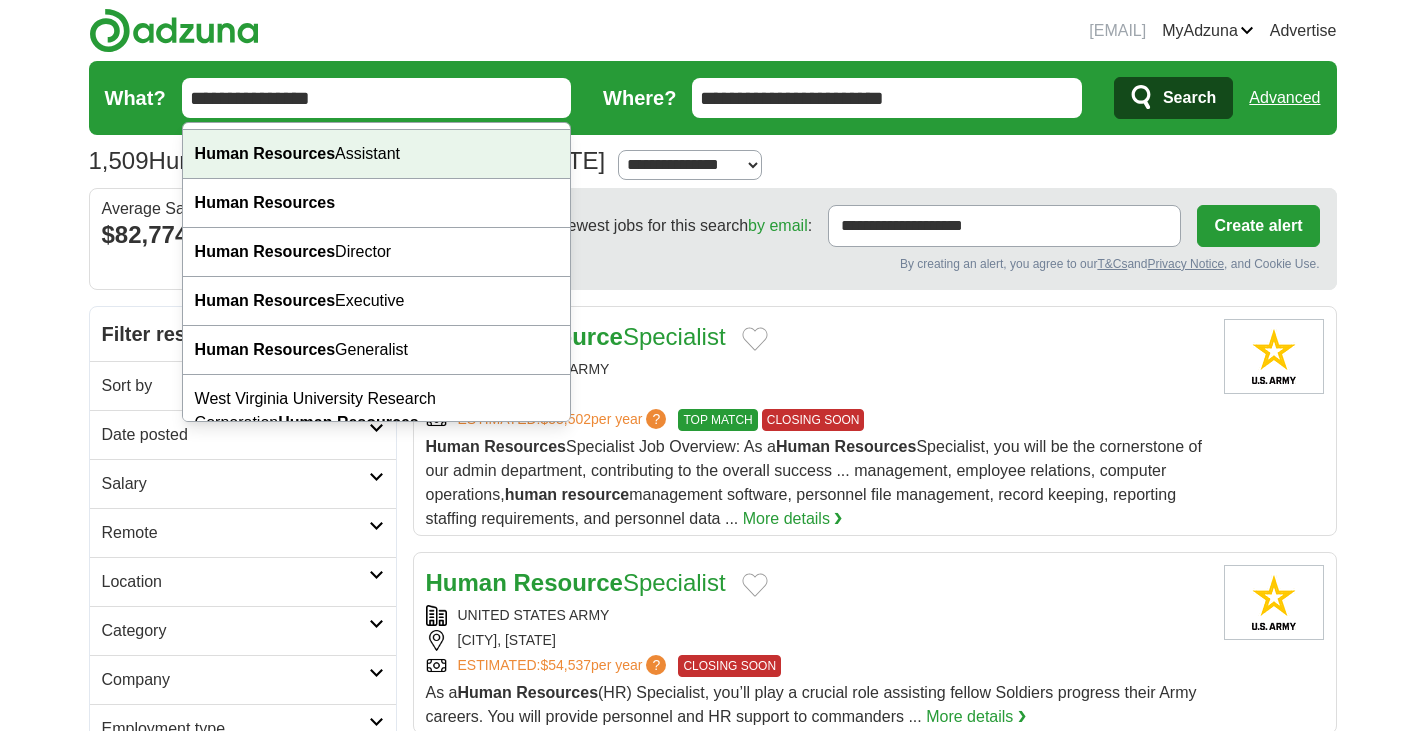 scroll, scrollTop: 167, scrollLeft: 0, axis: vertical 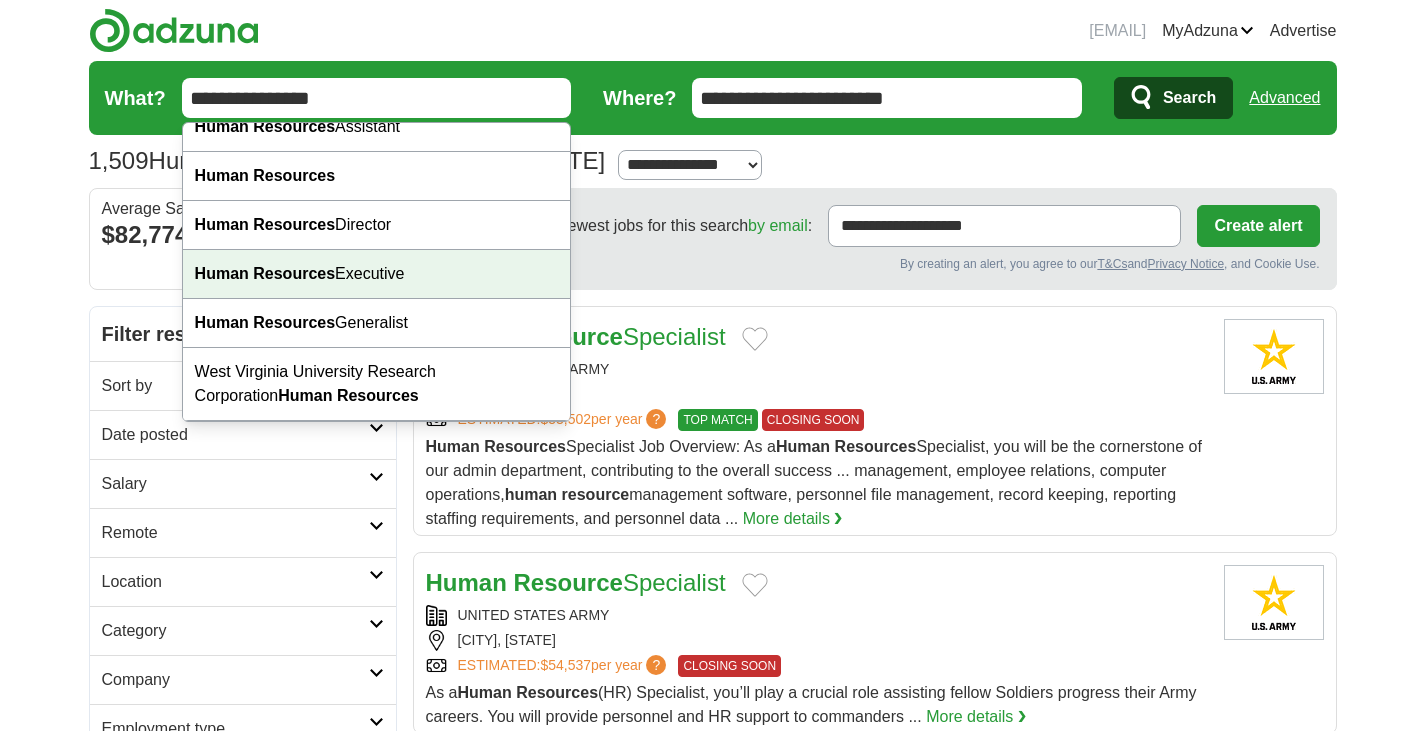 click on "Human Resources Executive" at bounding box center [377, 274] 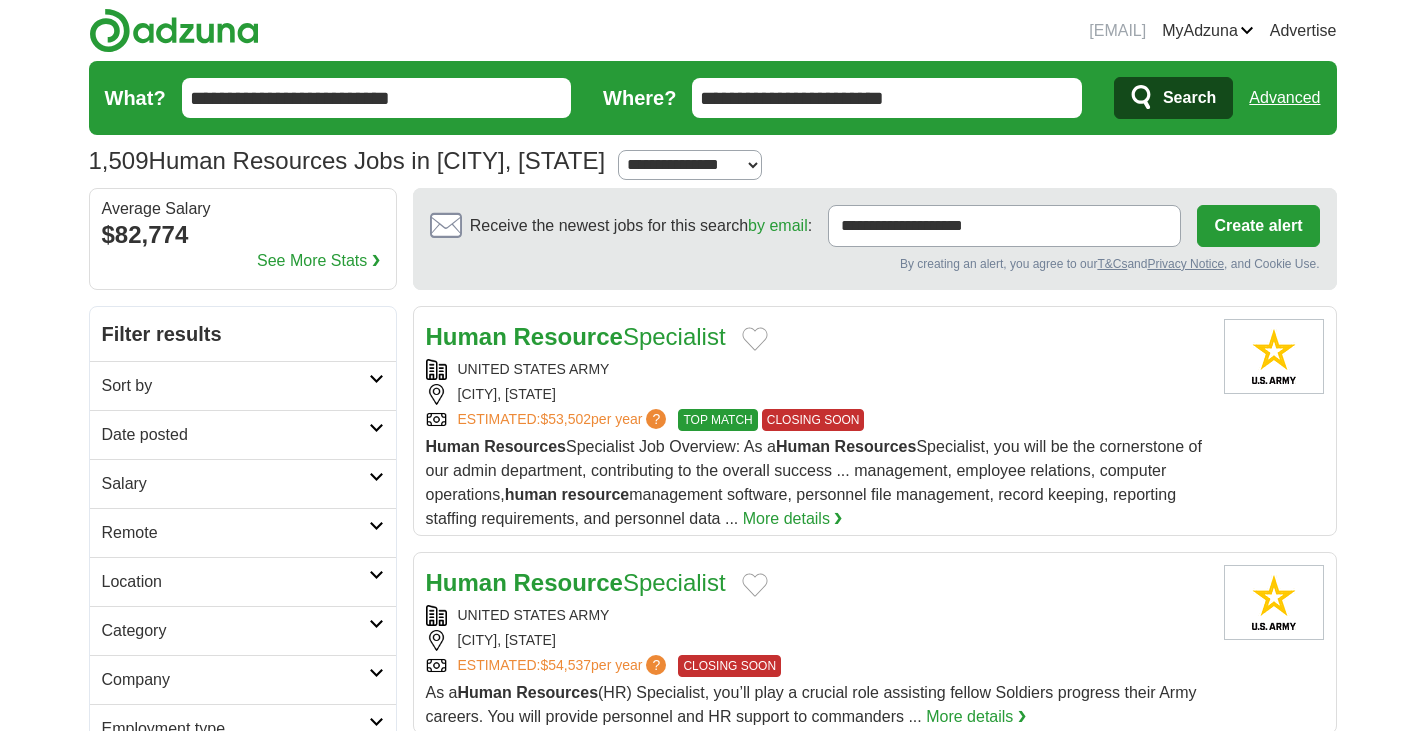 click on "Search" at bounding box center [1189, 98] 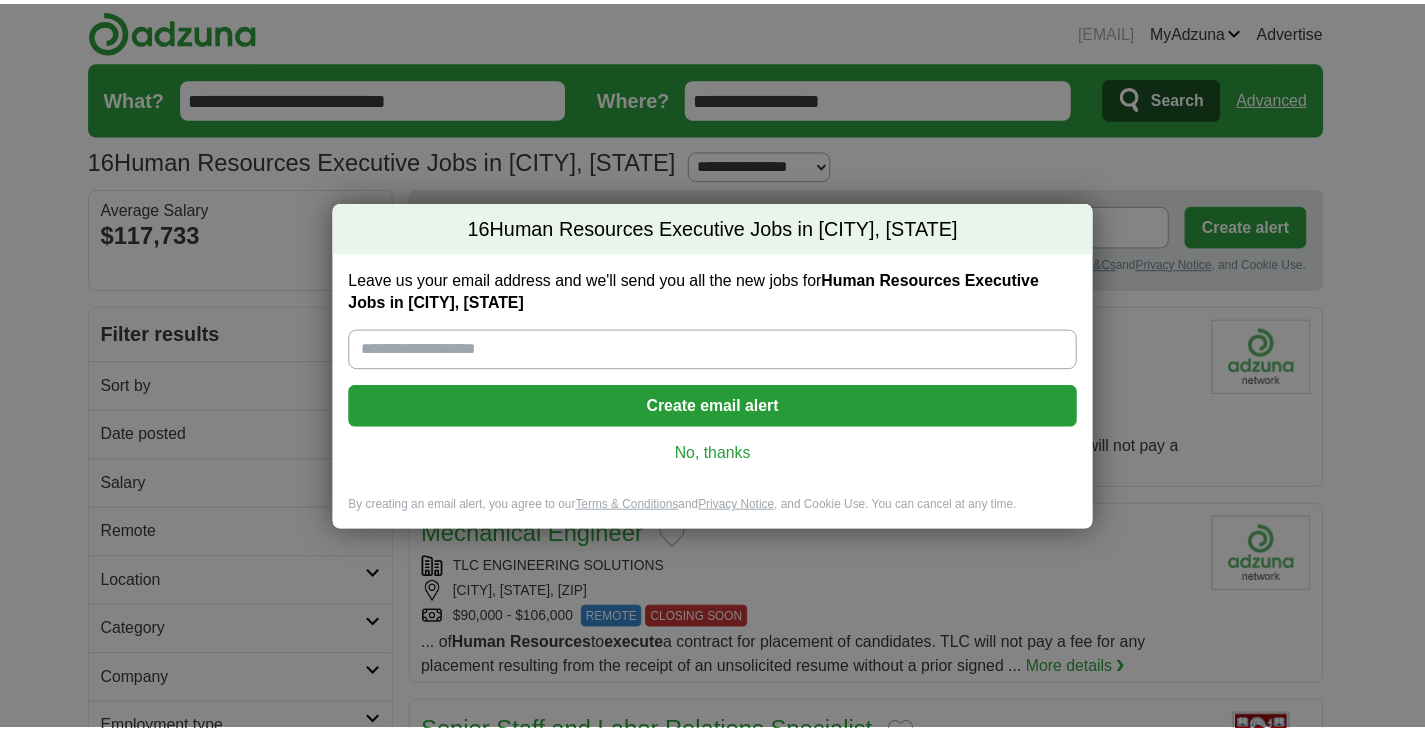 scroll, scrollTop: 0, scrollLeft: 0, axis: both 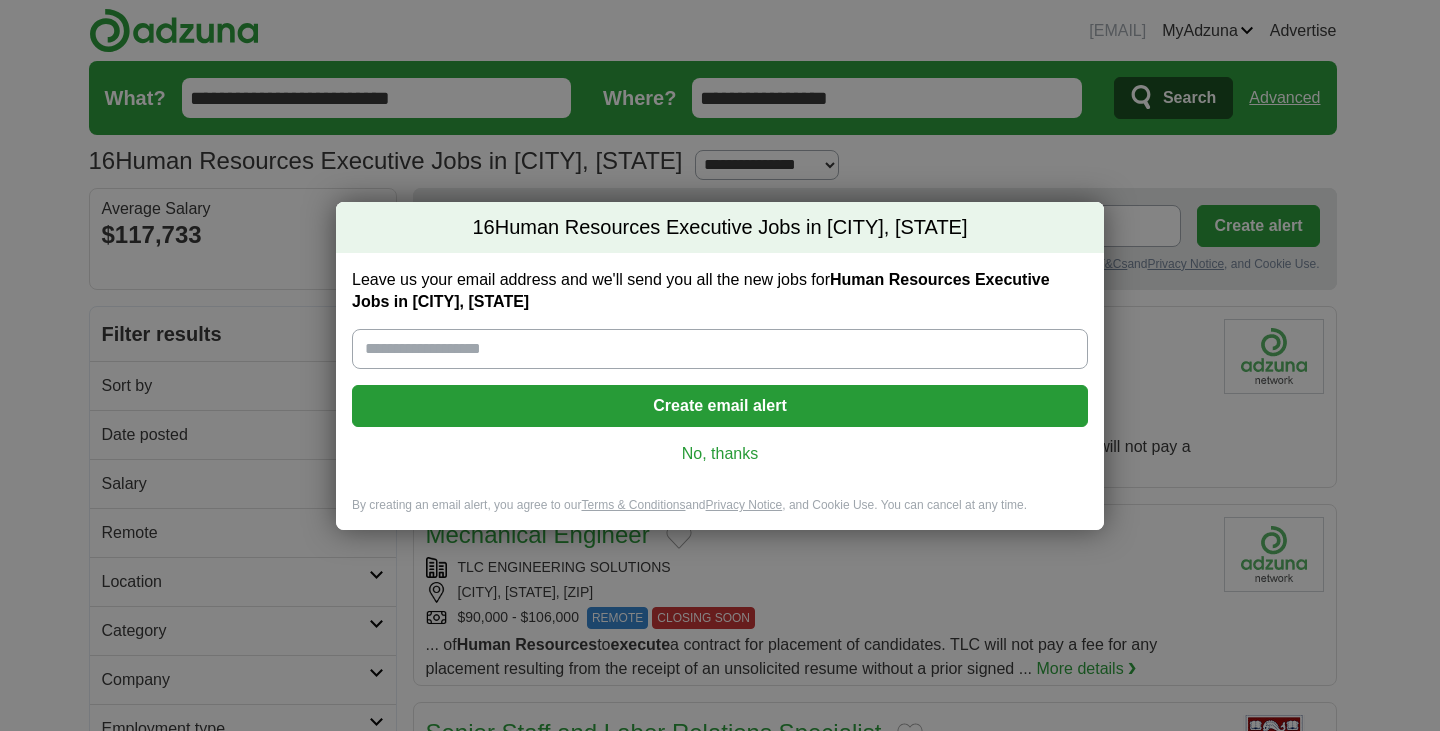 click on "Leave us your email address and we'll send you all the new jobs for  Human Resources Executive  Jobs in Philadelphia, PA" at bounding box center [720, 349] 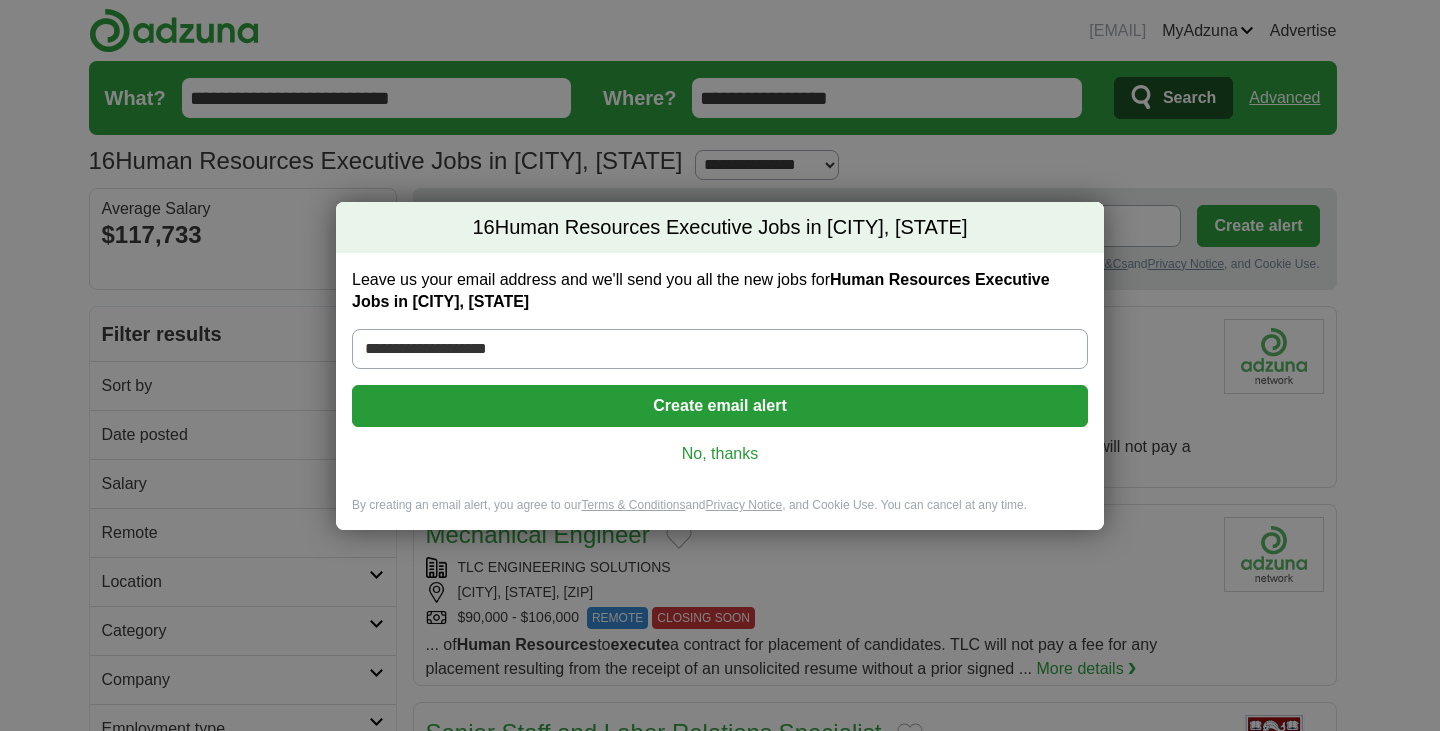 click on "Create email alert" at bounding box center (720, 406) 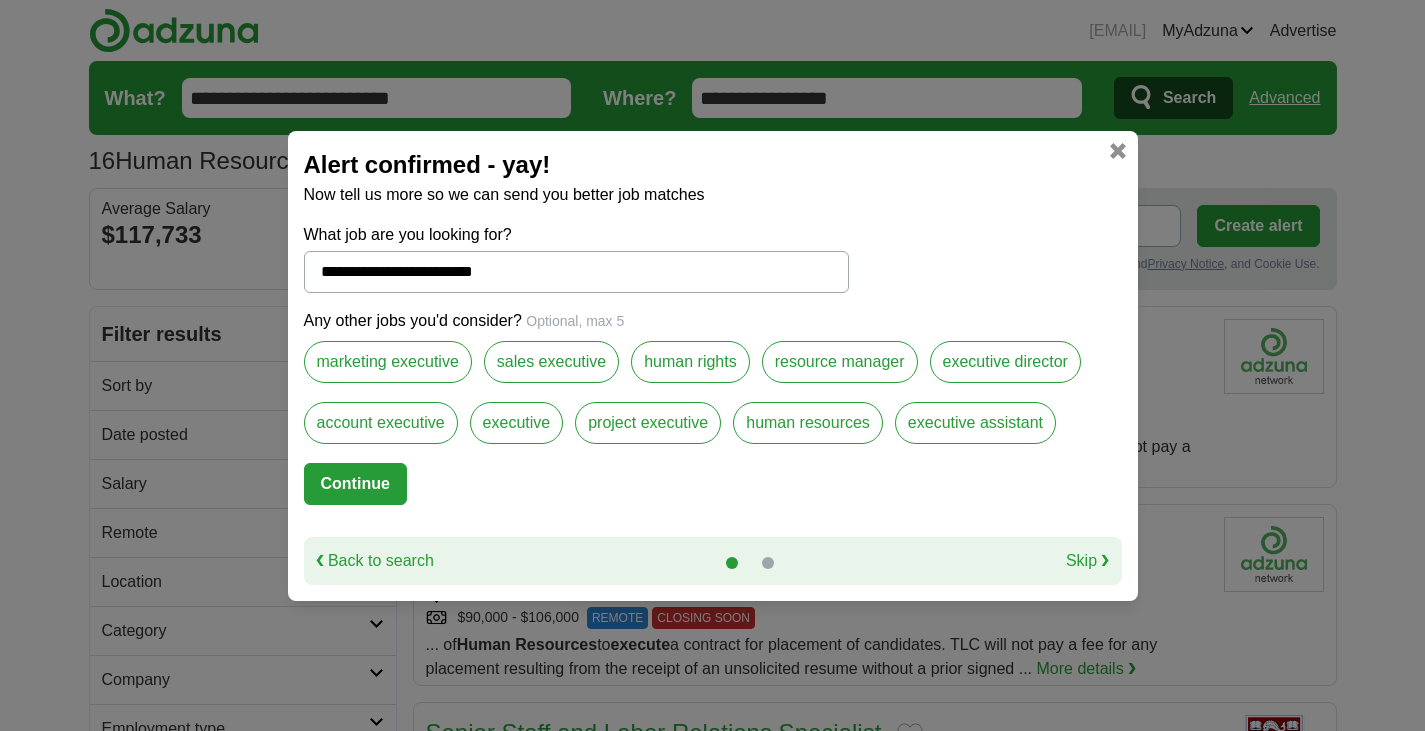 click on "human resources" at bounding box center [808, 423] 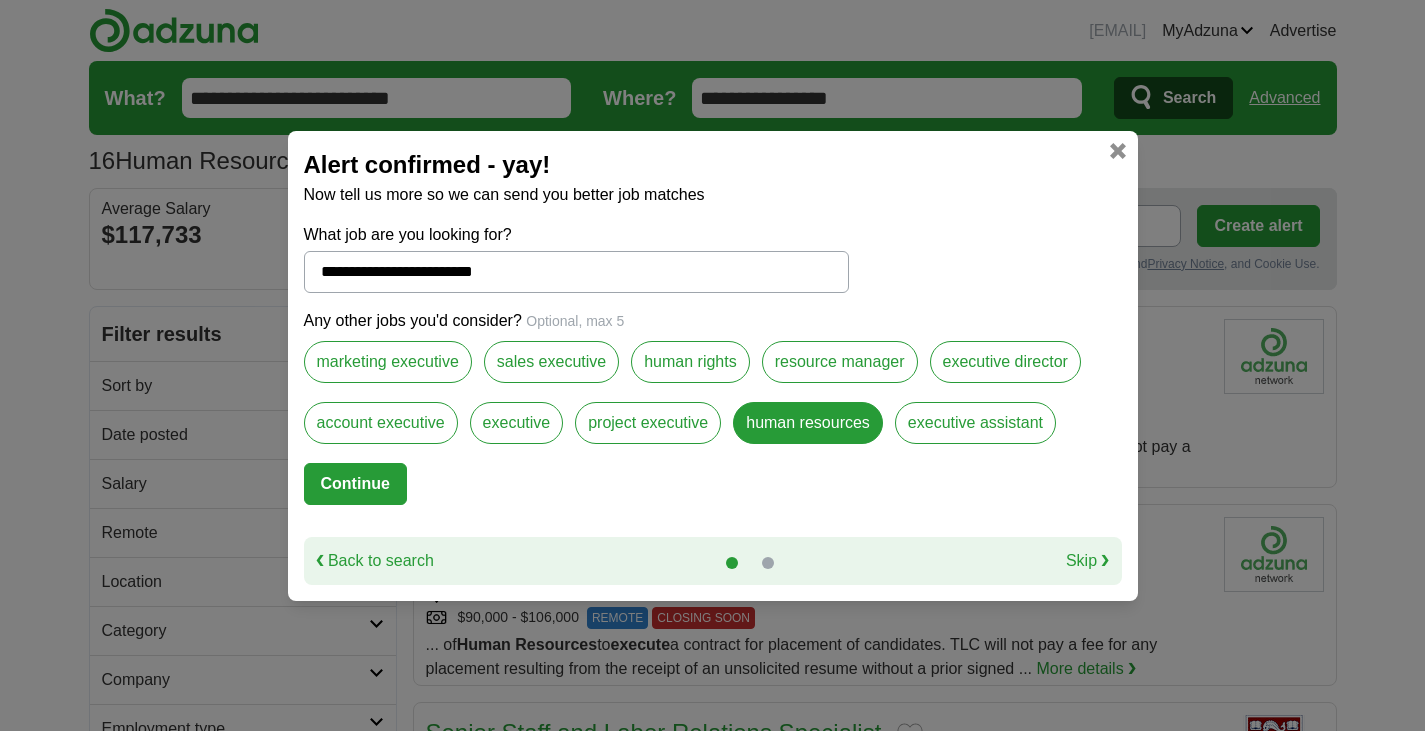 click on "executive director" at bounding box center [1005, 362] 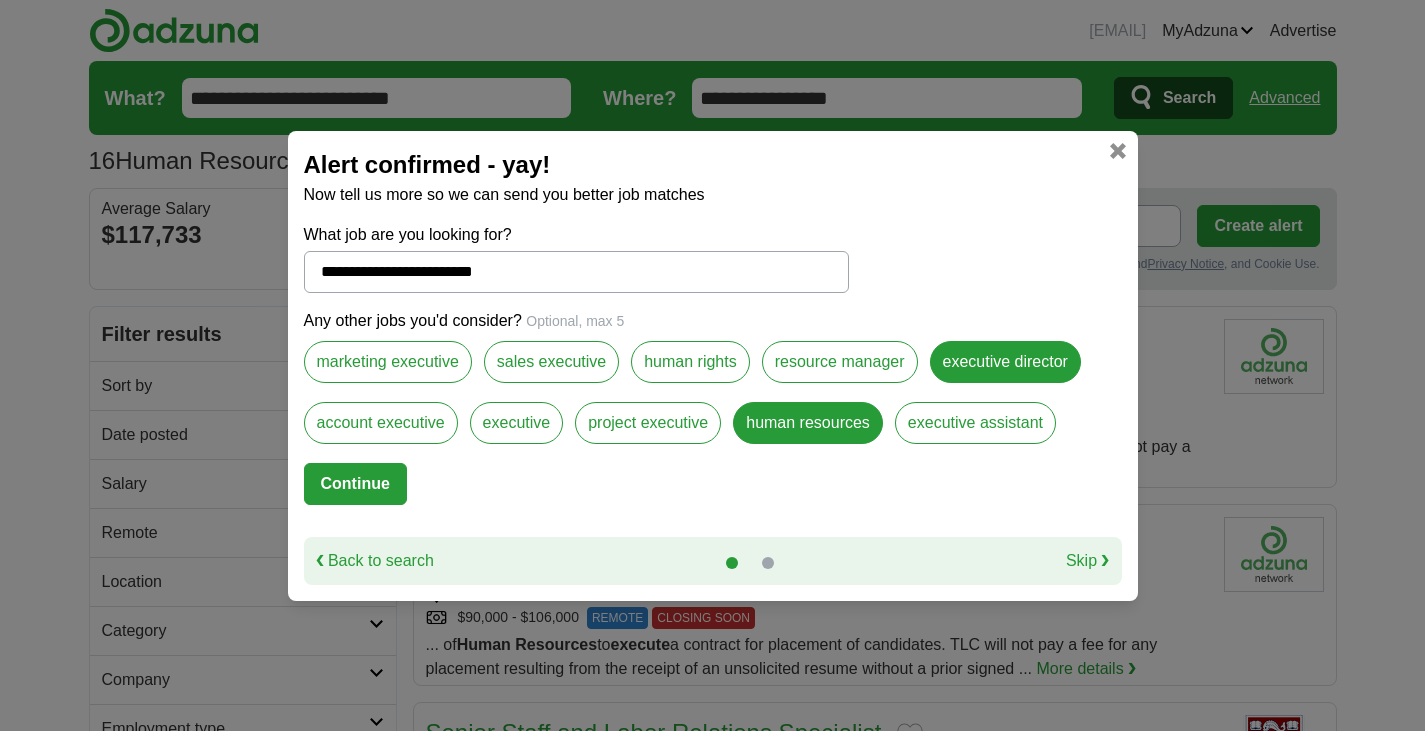 click on "executive" at bounding box center [517, 423] 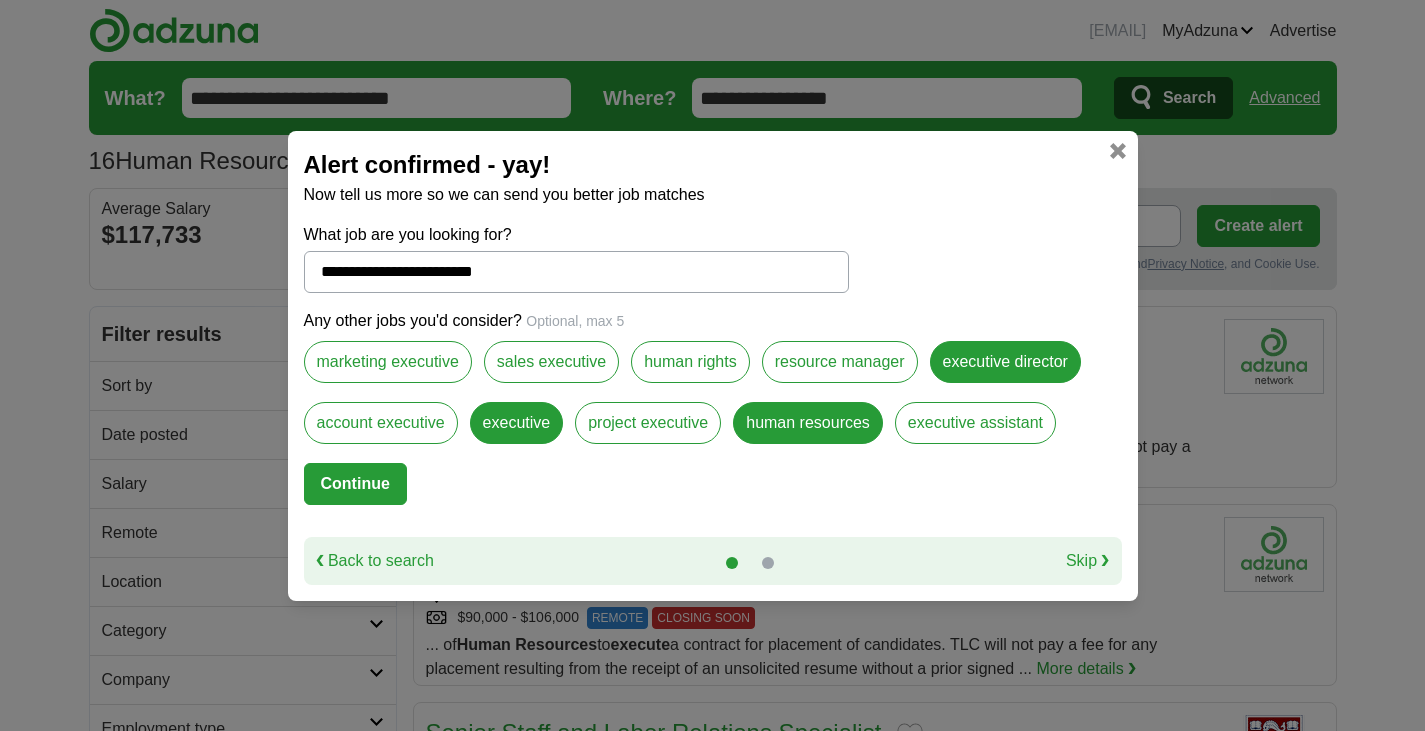 click on "Continue" at bounding box center (355, 484) 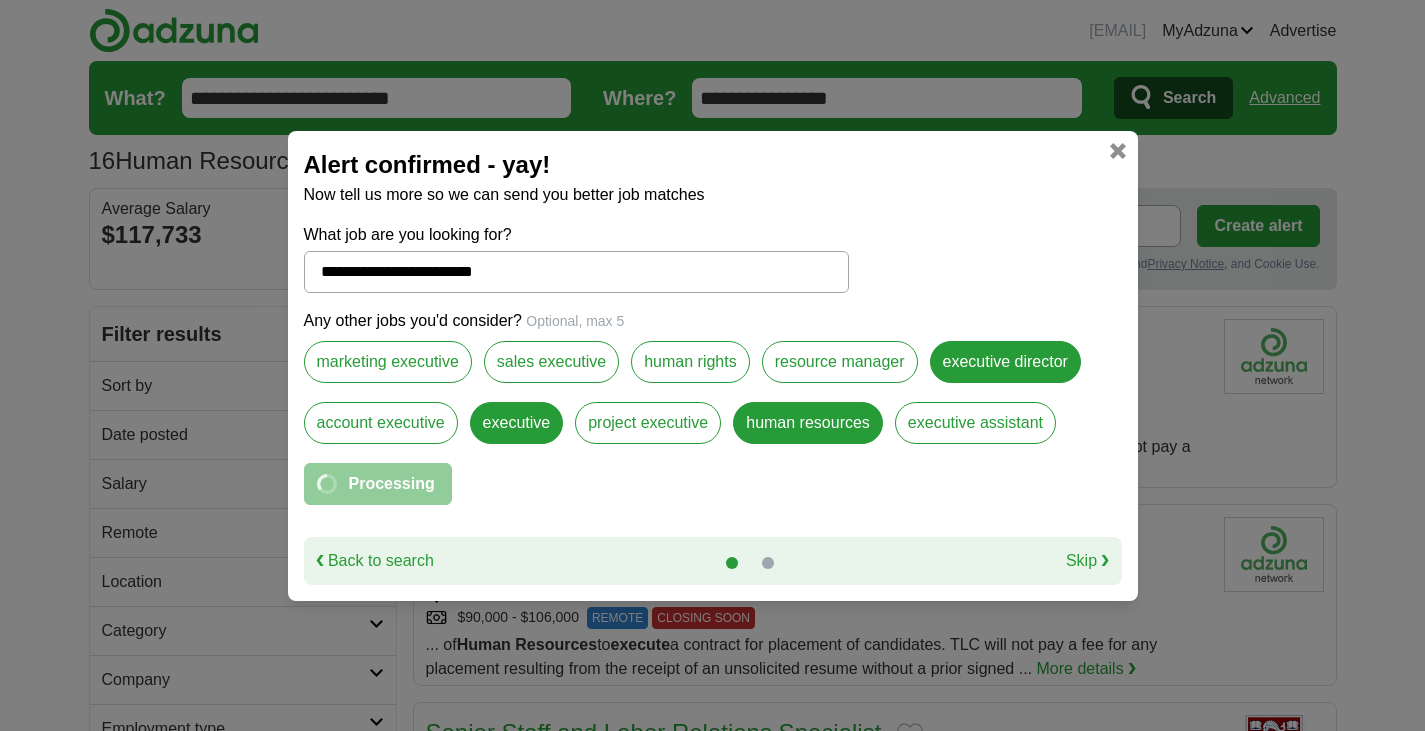 select on "*" 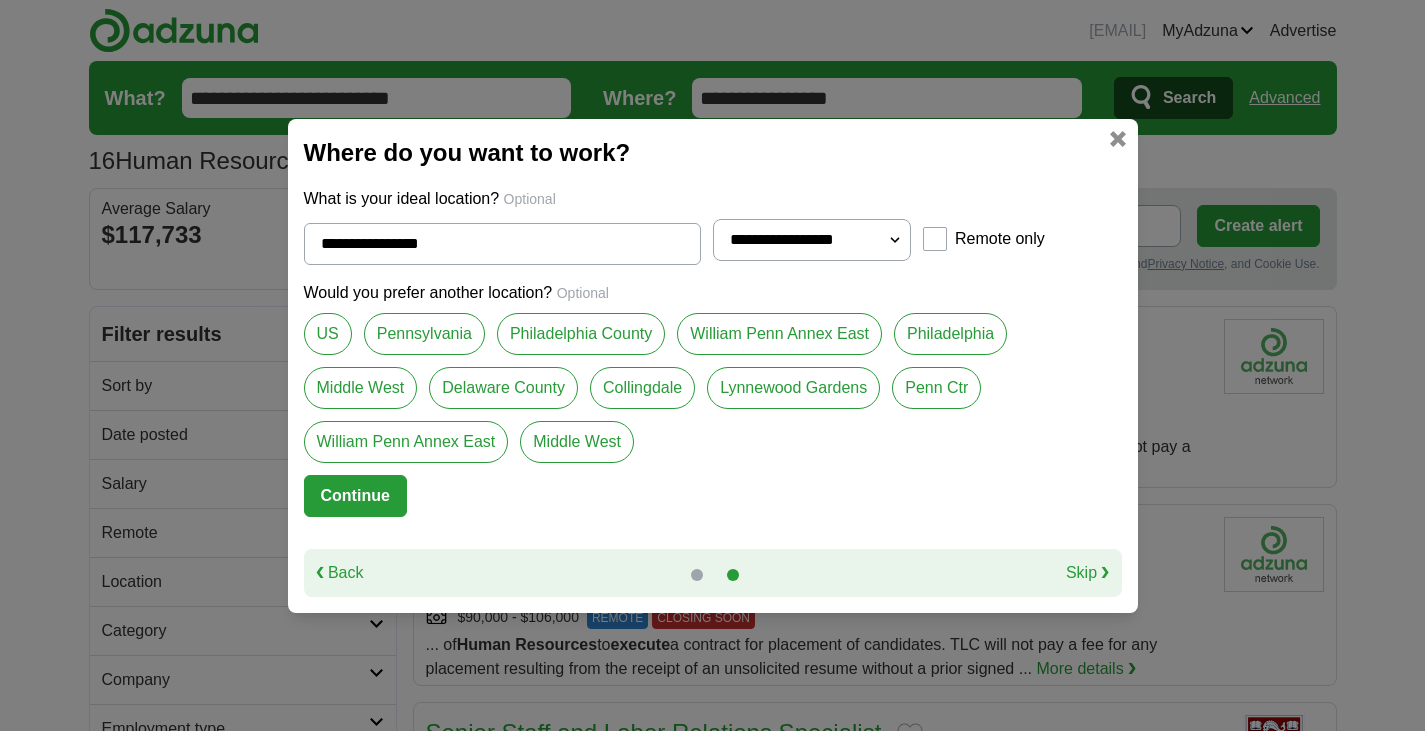 click on "US" at bounding box center [328, 334] 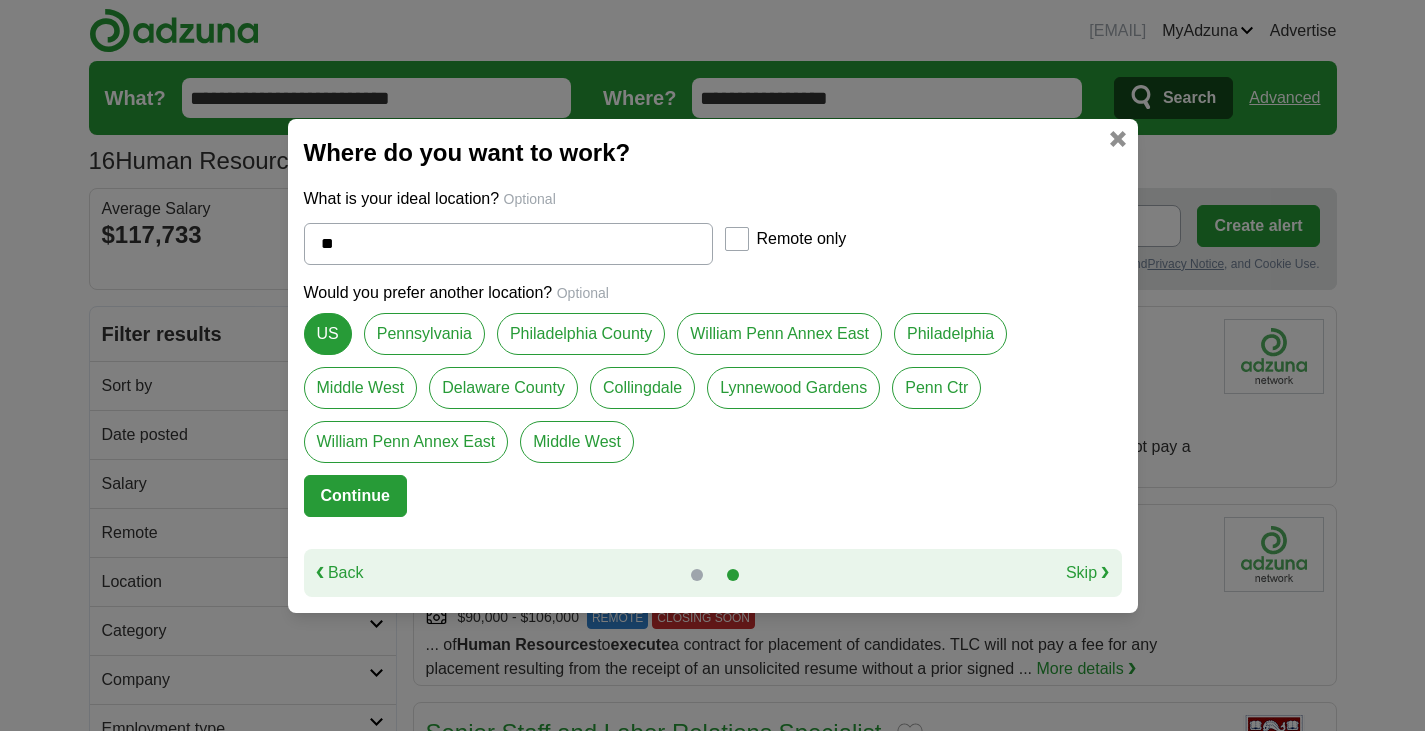 click on "Continue" at bounding box center [355, 496] 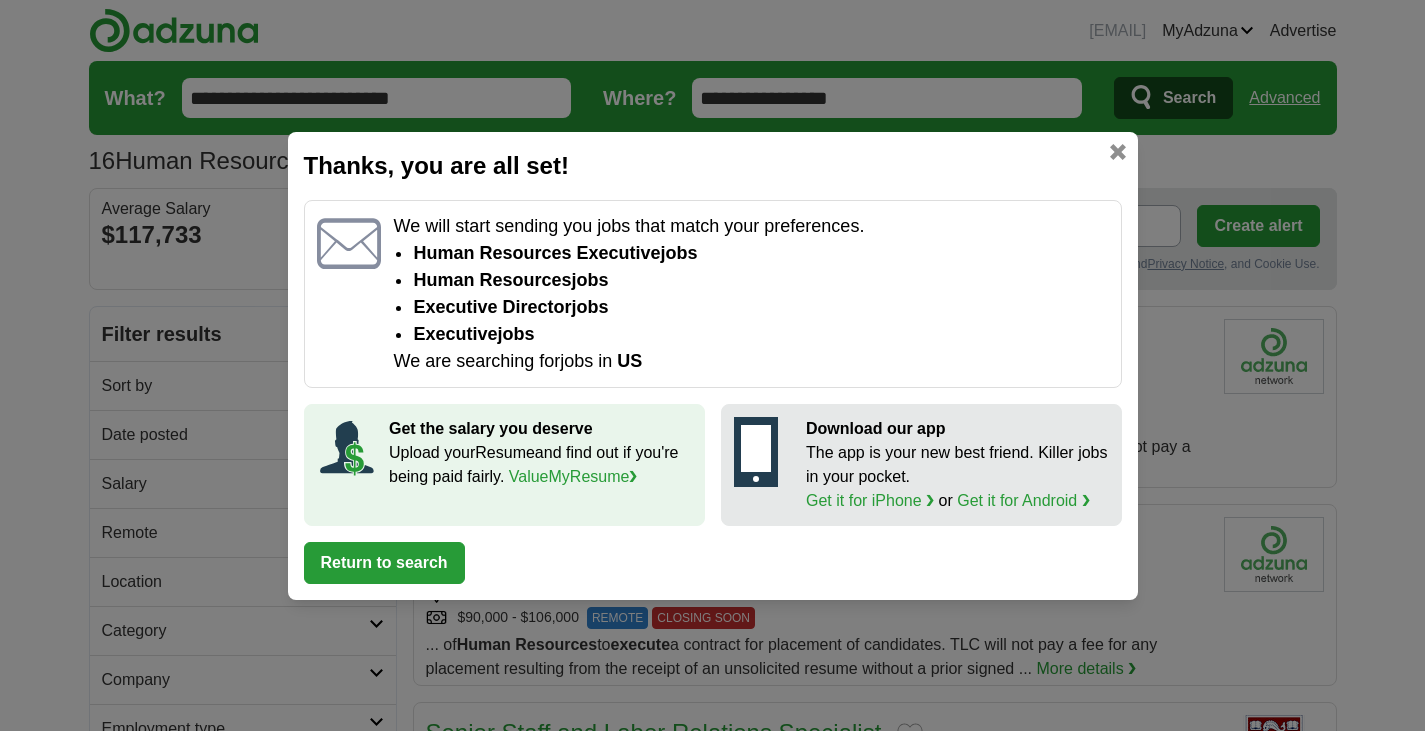 click on "Return to search" at bounding box center [384, 563] 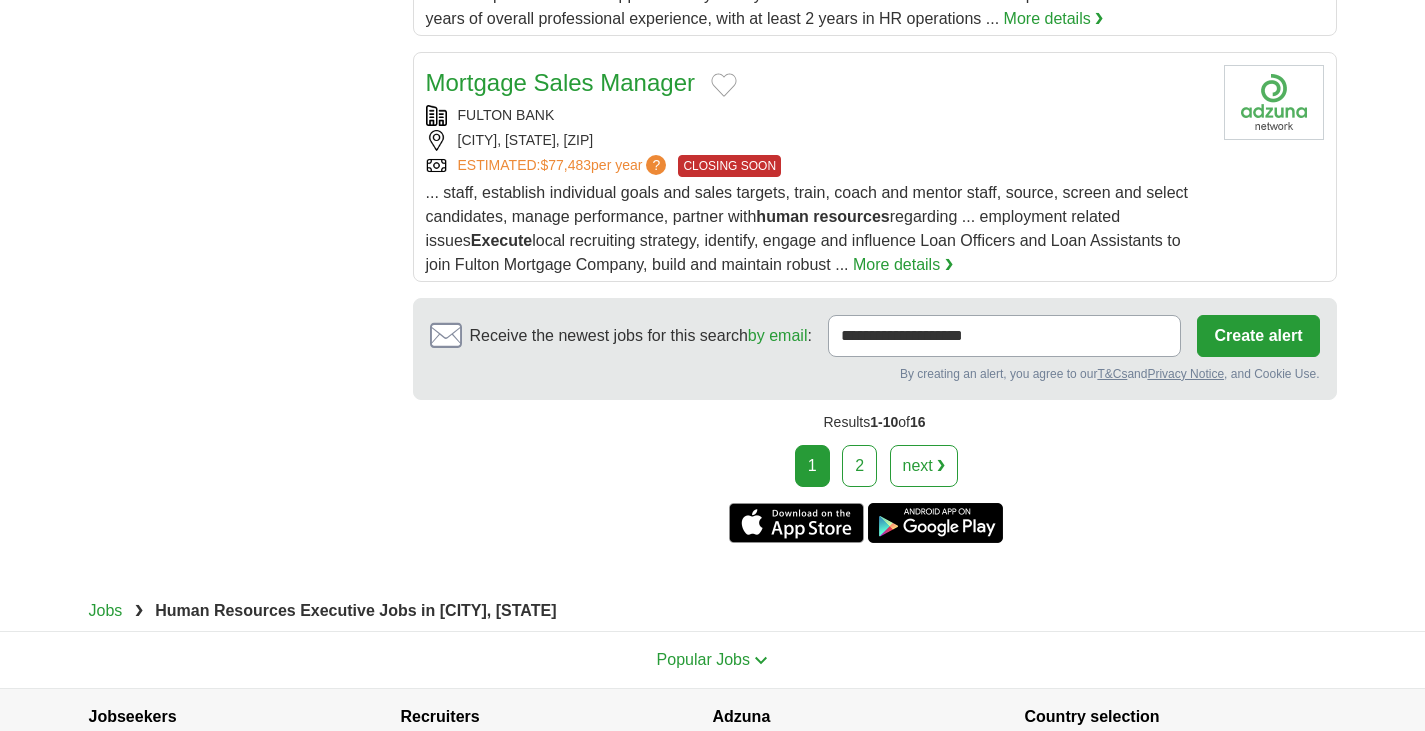 scroll, scrollTop: 2400, scrollLeft: 0, axis: vertical 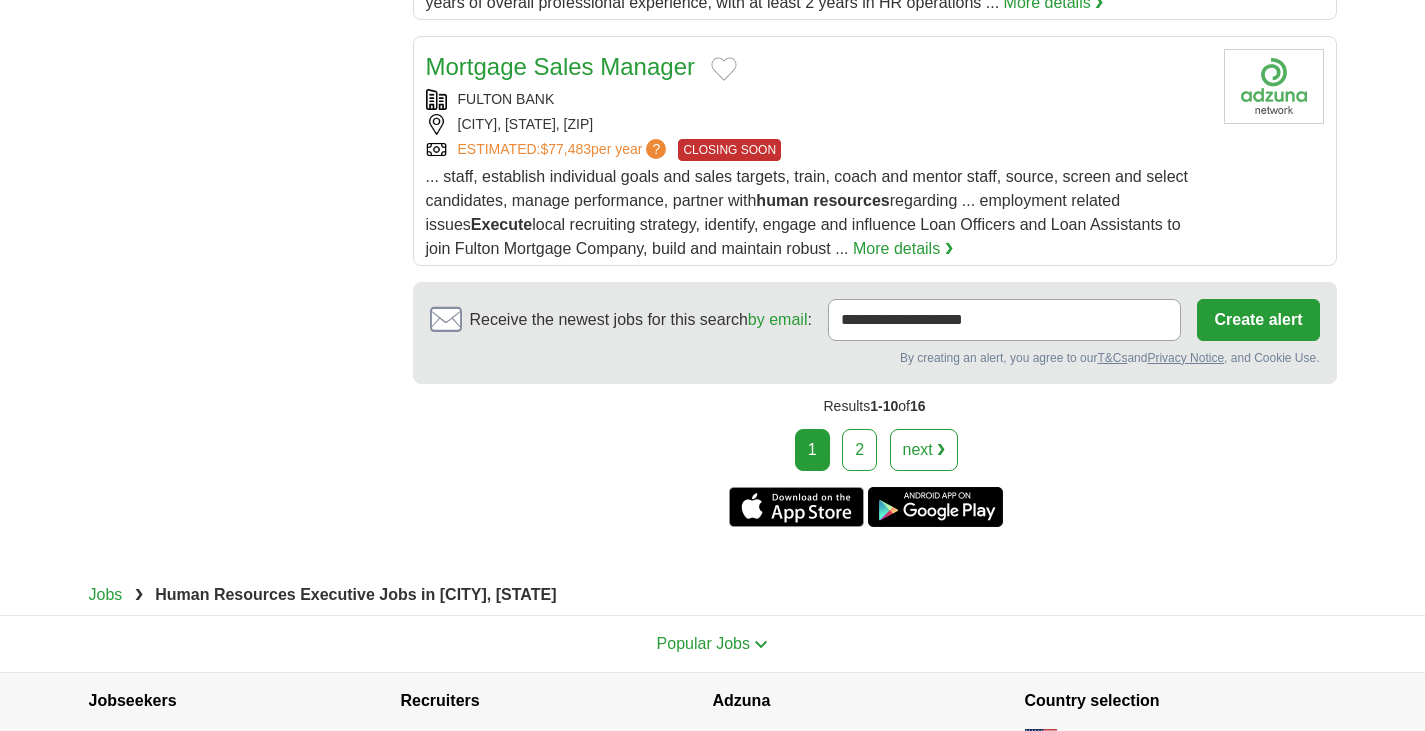 click on "2" at bounding box center [859, 450] 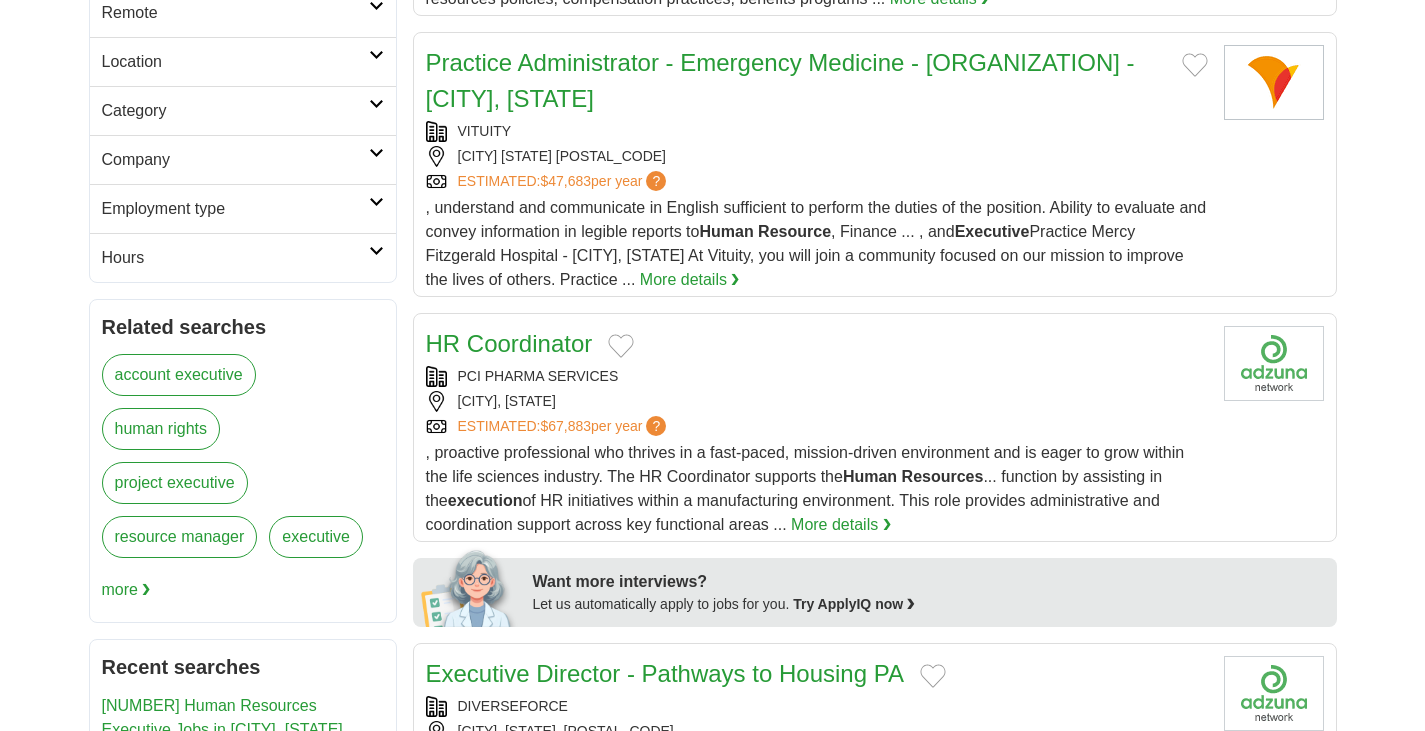 scroll, scrollTop: 0, scrollLeft: 0, axis: both 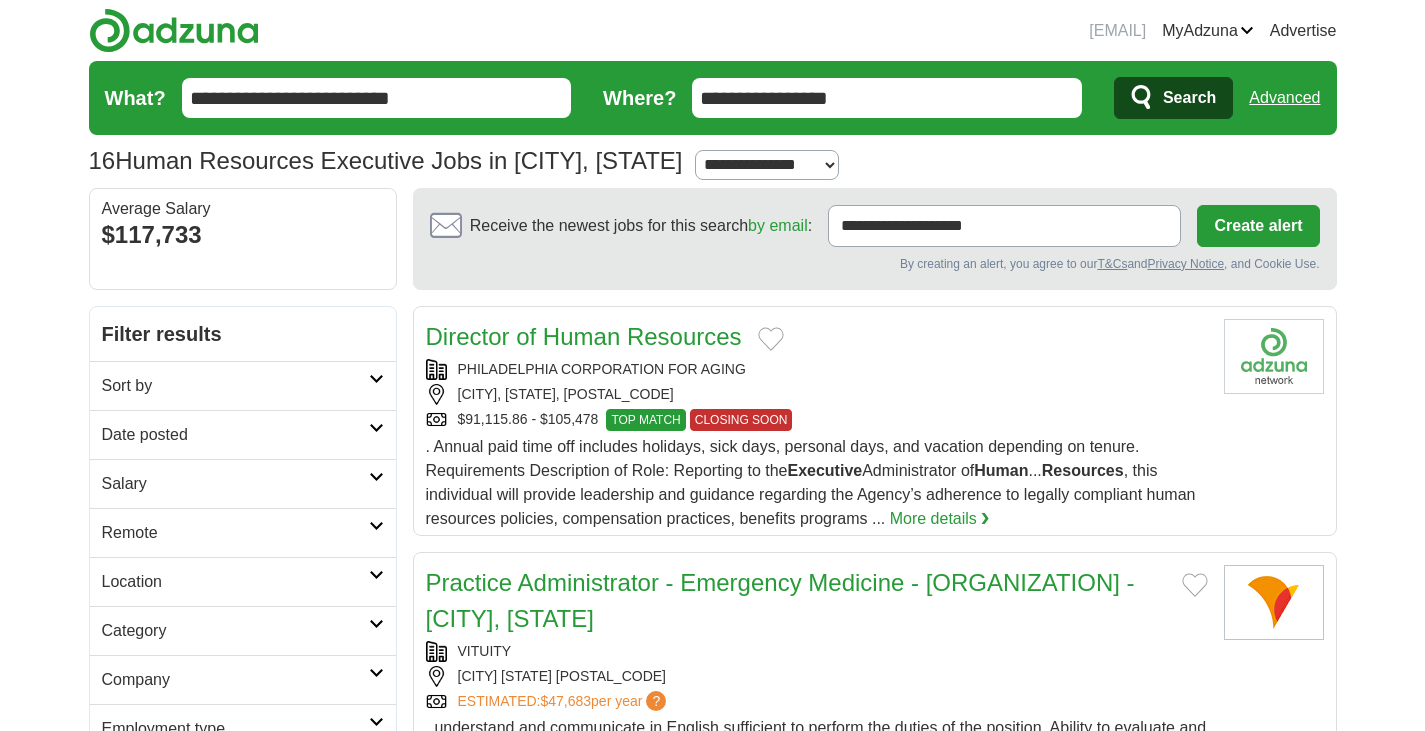 click on "**********" at bounding box center (767, 165) 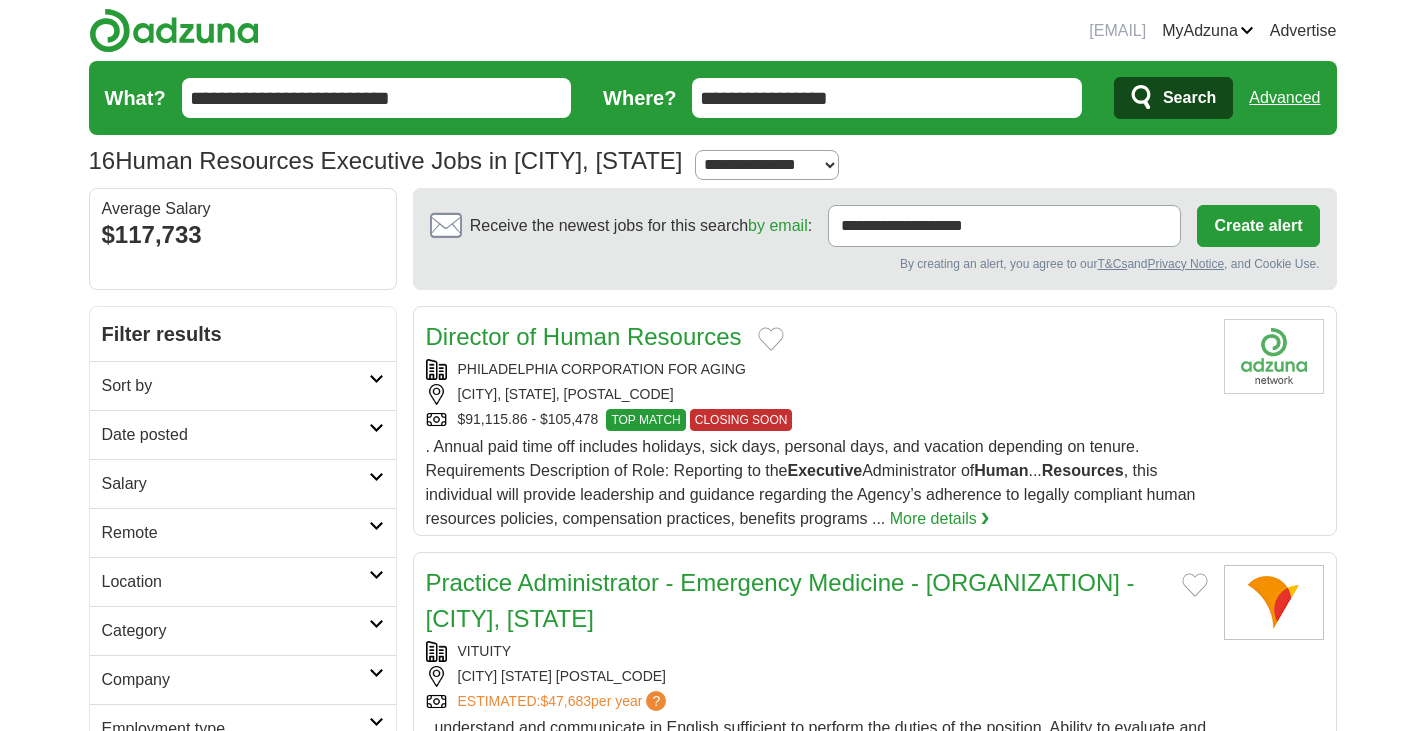 select on "***" 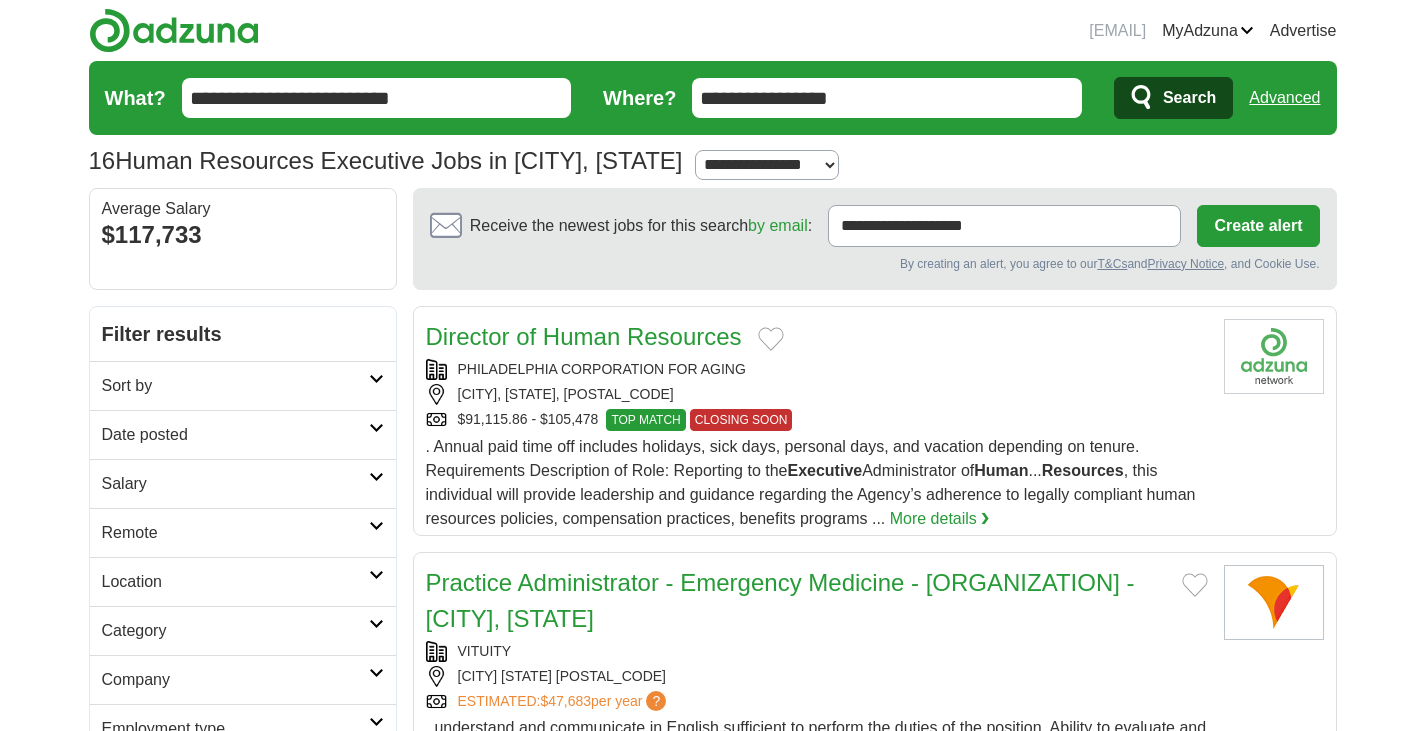 click on "**********" at bounding box center (767, 165) 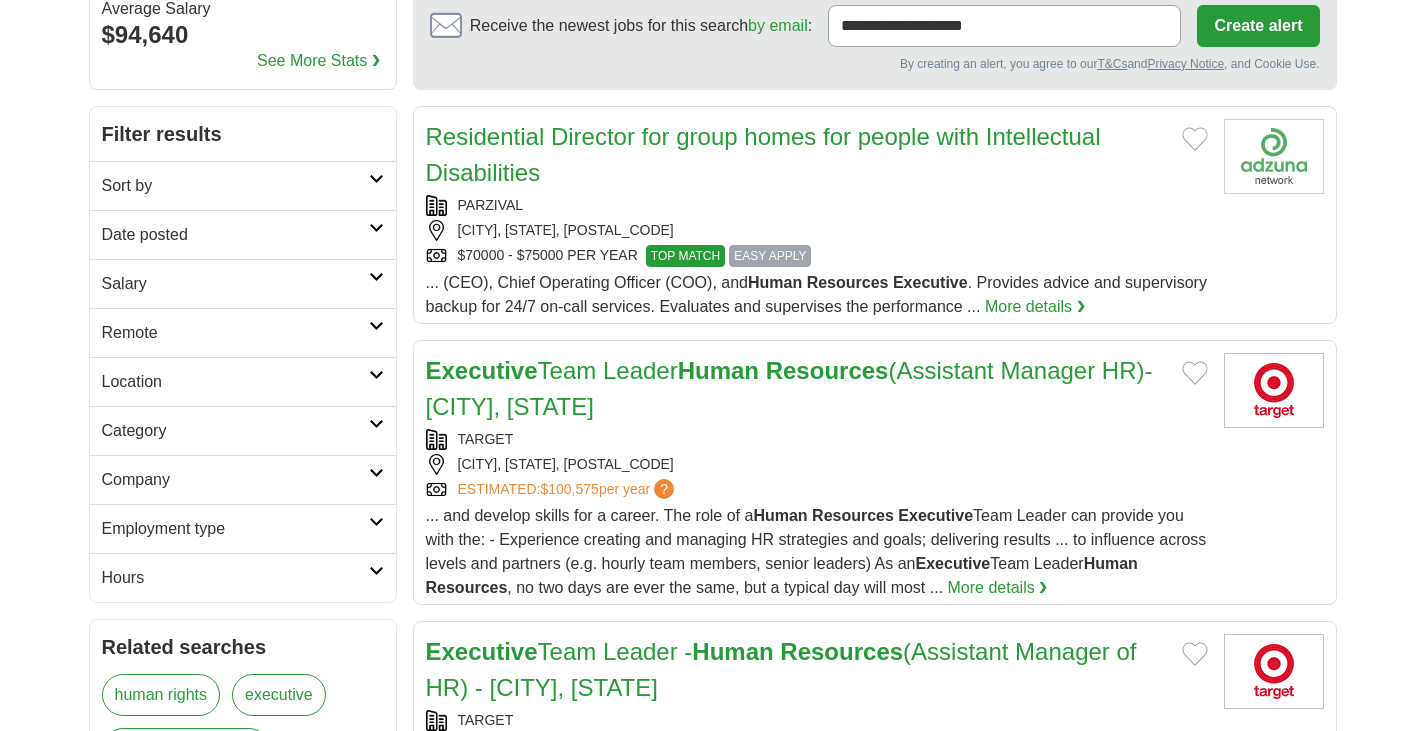 scroll, scrollTop: 0, scrollLeft: 0, axis: both 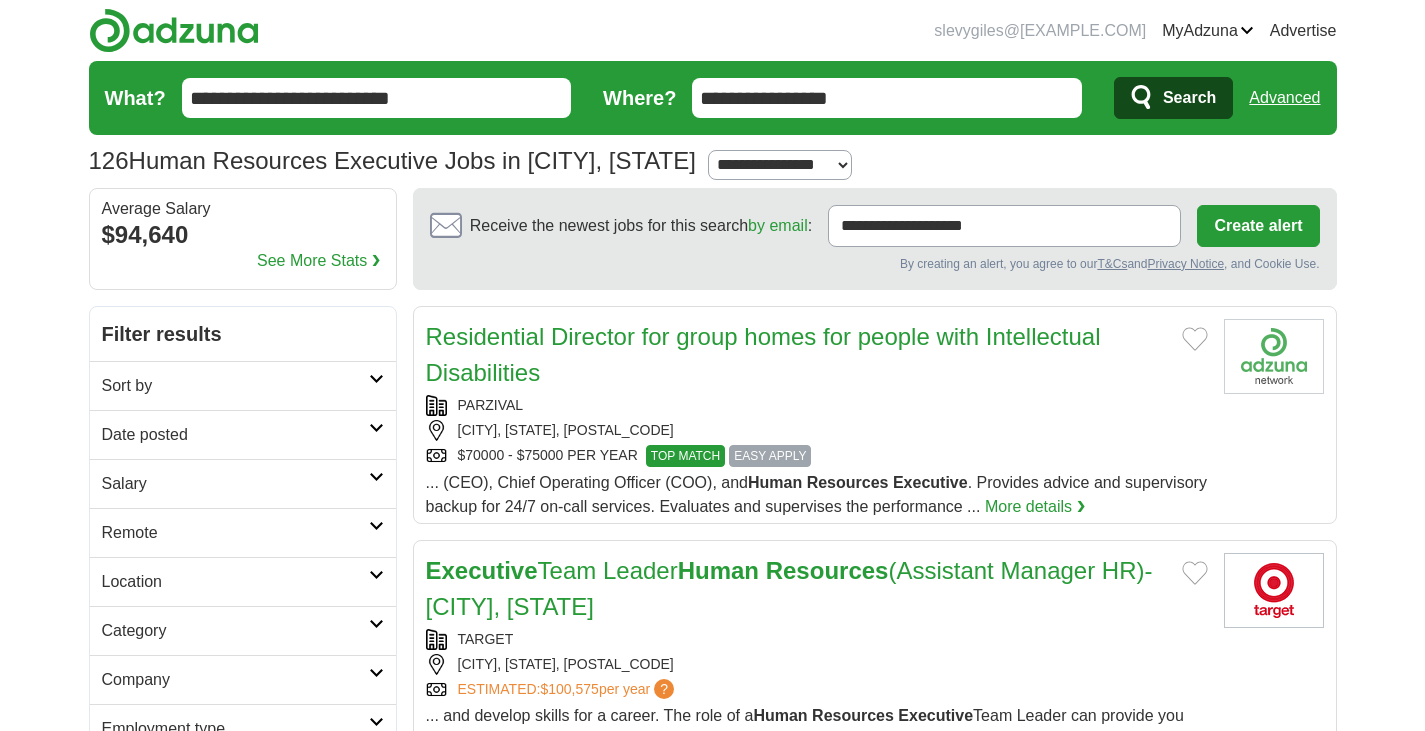 click on "**********" at bounding box center (377, 98) 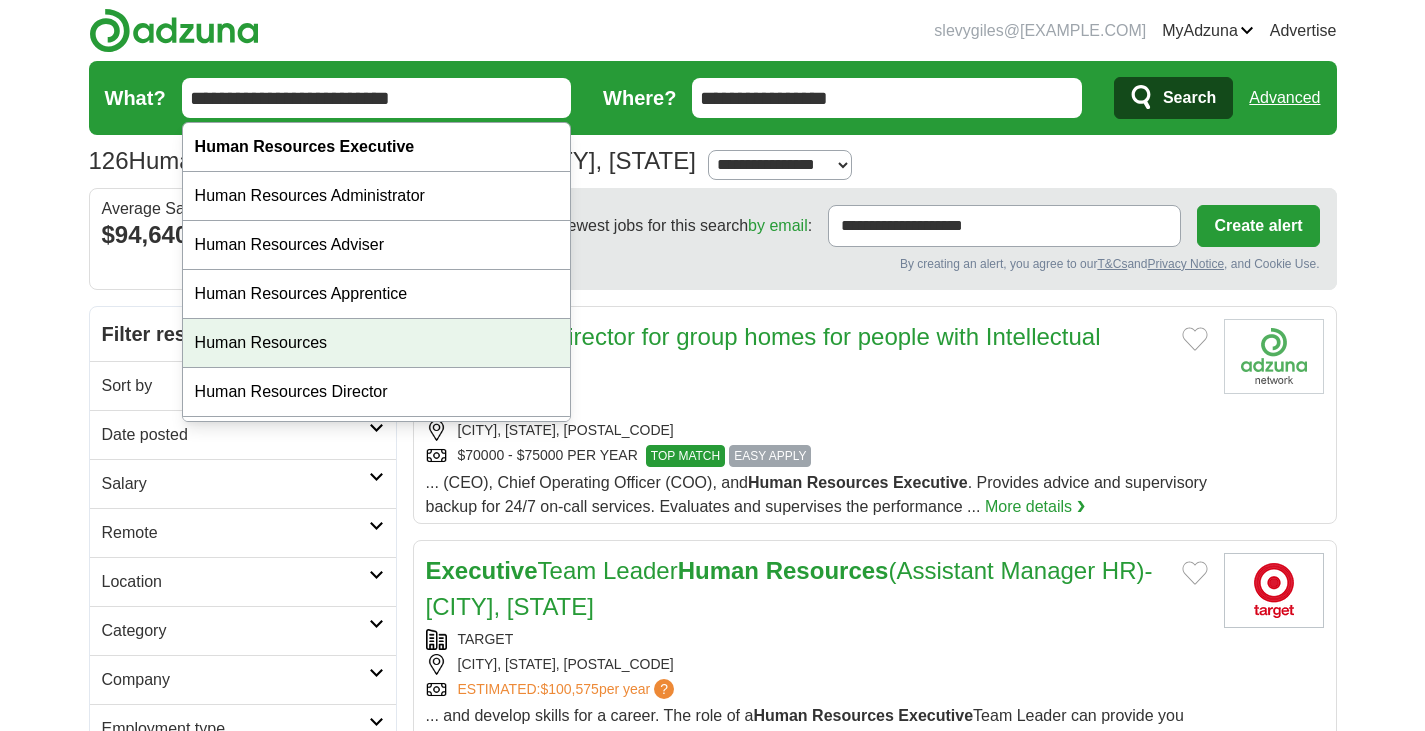 scroll, scrollTop: 45, scrollLeft: 0, axis: vertical 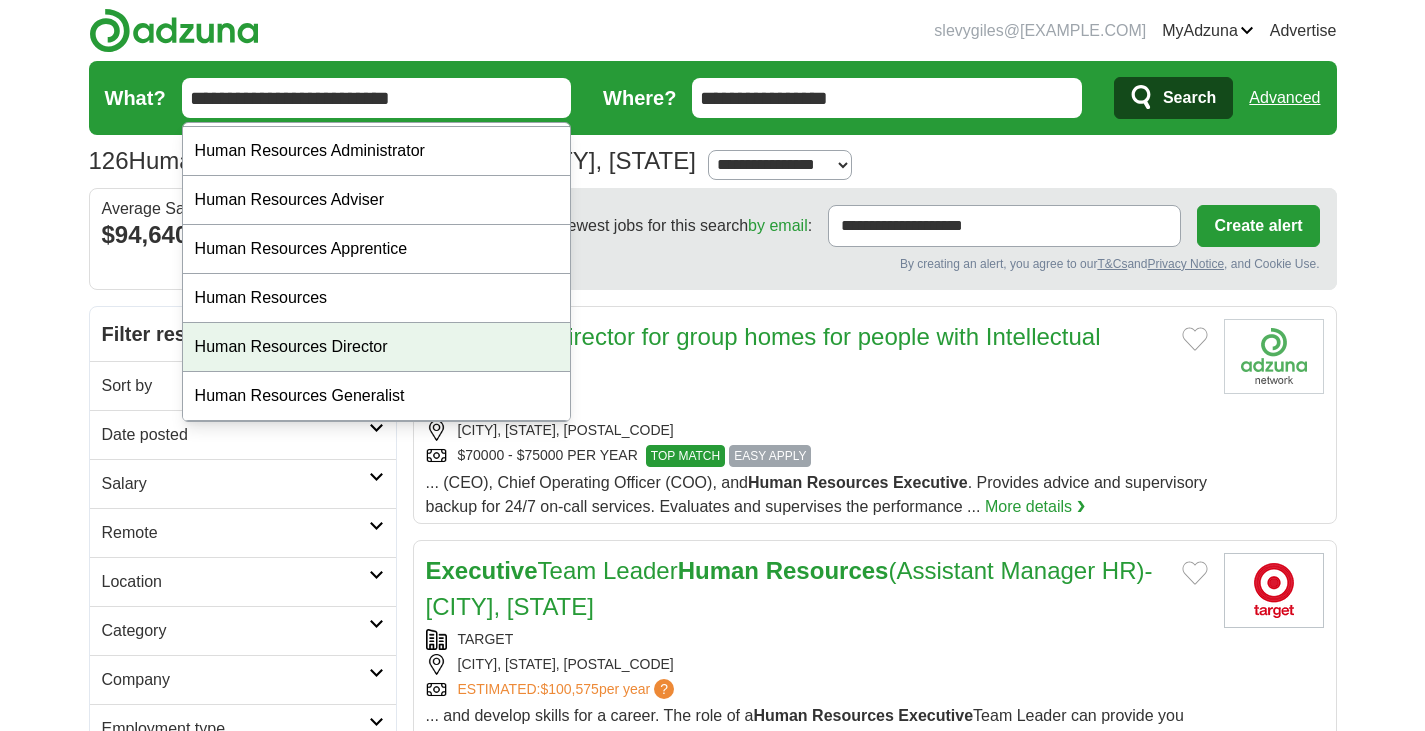click on "Human Resources Director" at bounding box center [377, 347] 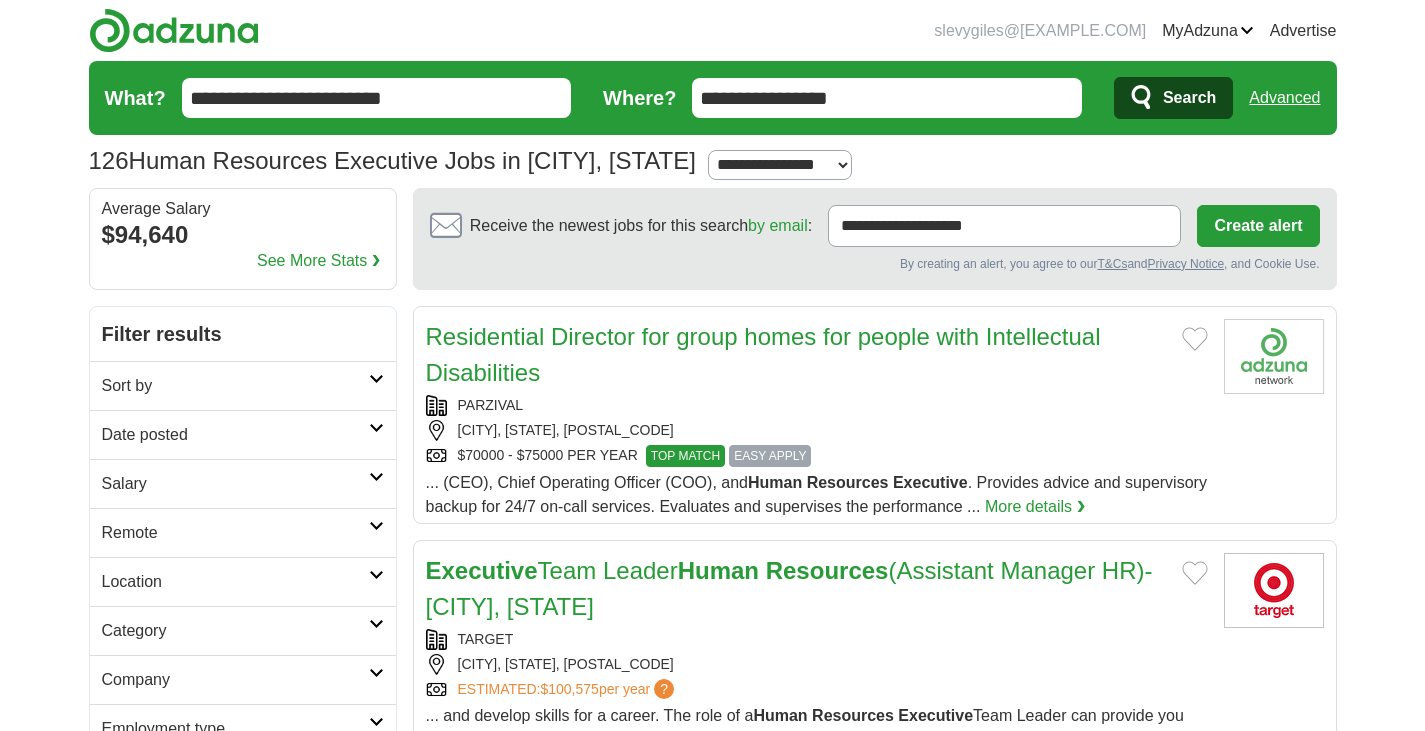 click on "Search" at bounding box center [1189, 98] 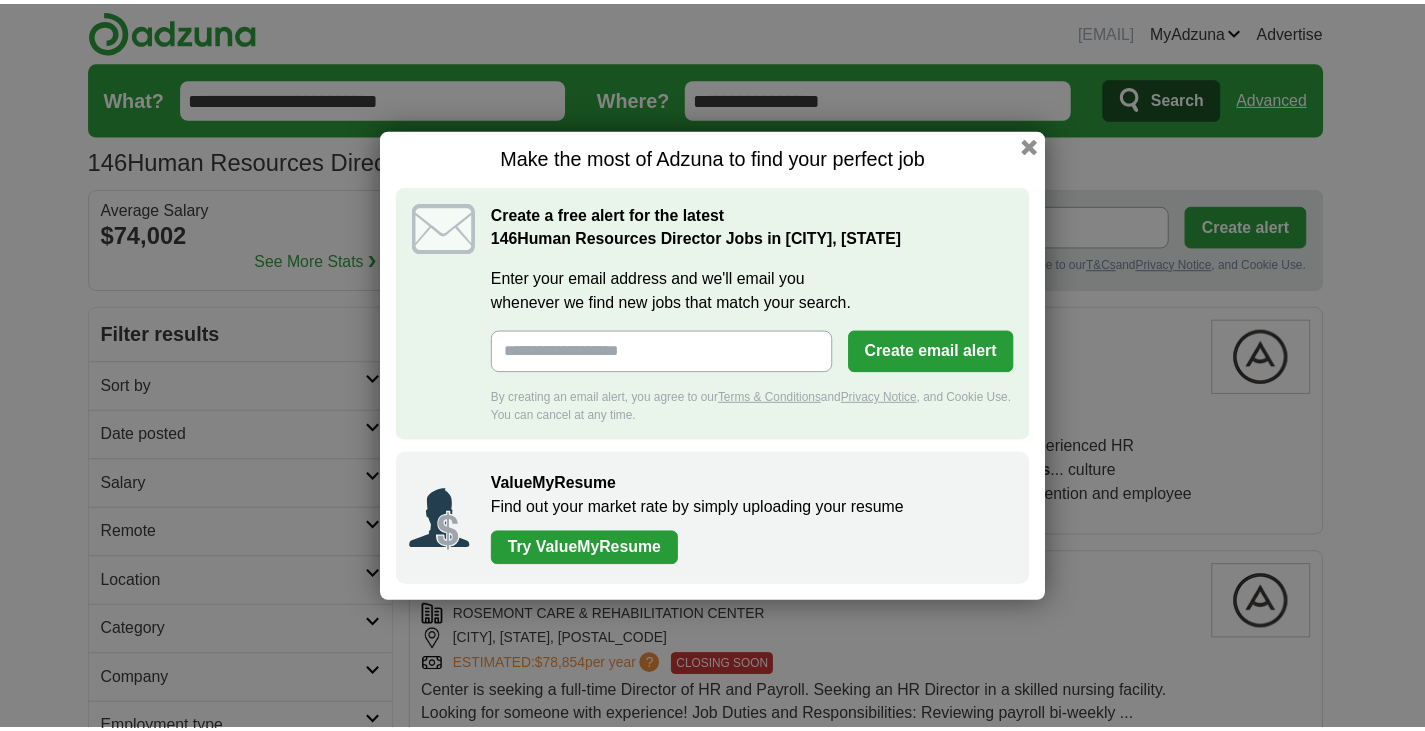 scroll, scrollTop: 0, scrollLeft: 0, axis: both 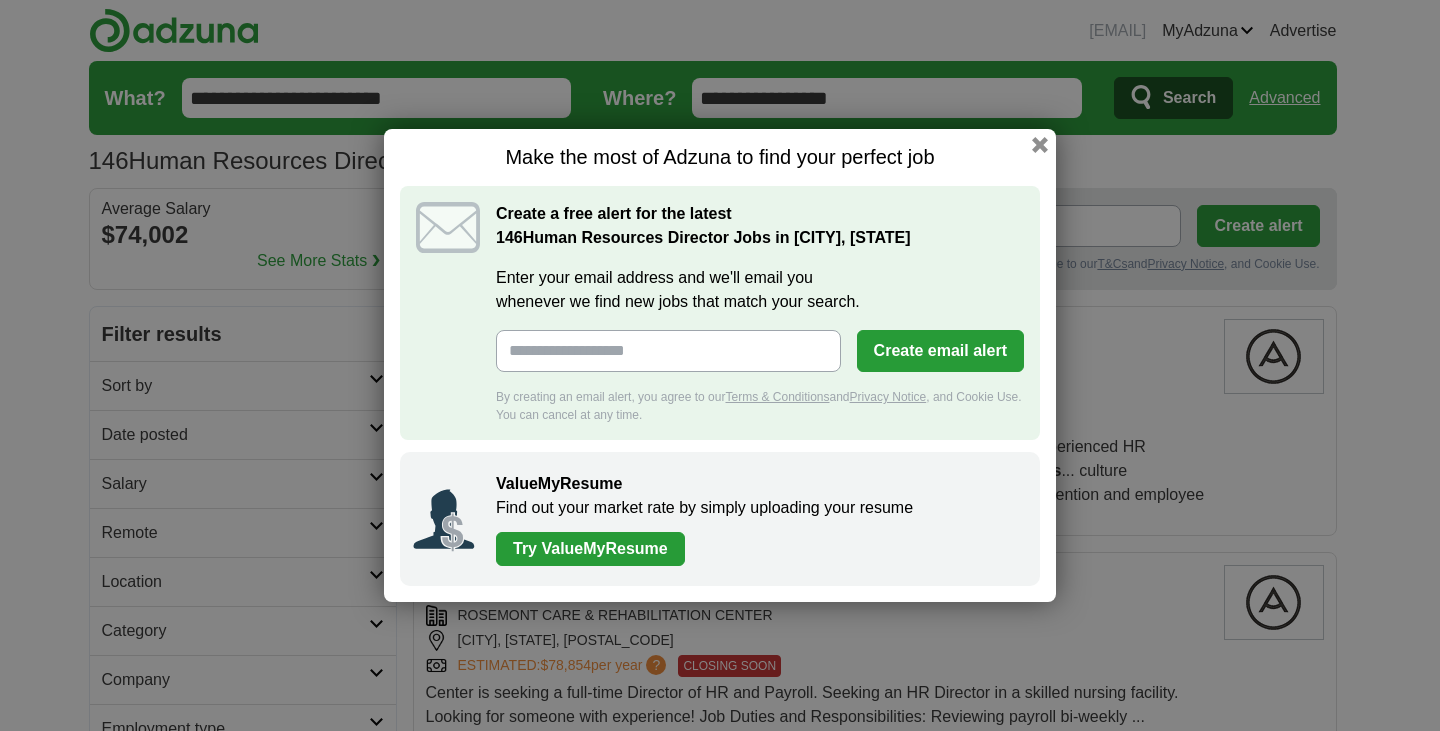 click on "Enter your email address and we'll email you whenever we find new jobs that match your search." at bounding box center (668, 351) 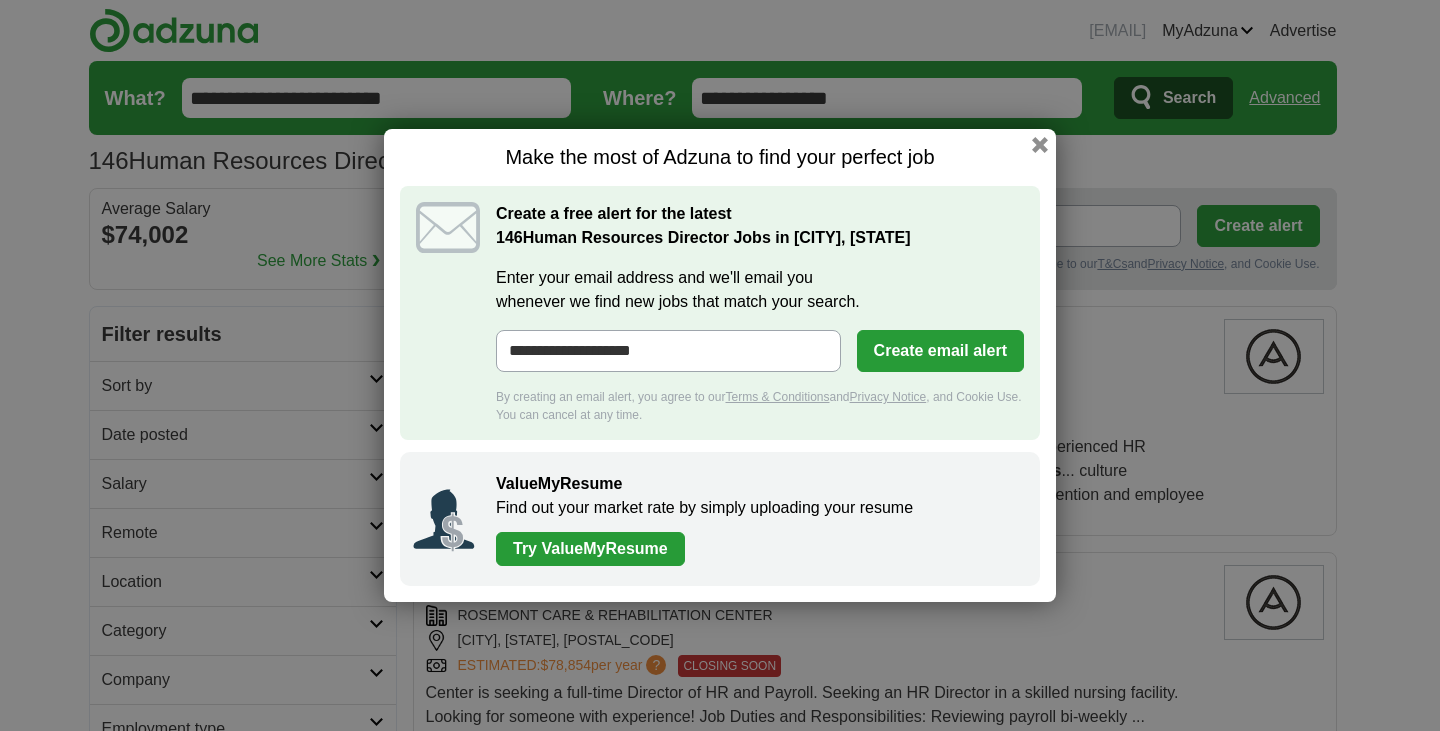 click on "Create email alert" at bounding box center [940, 351] 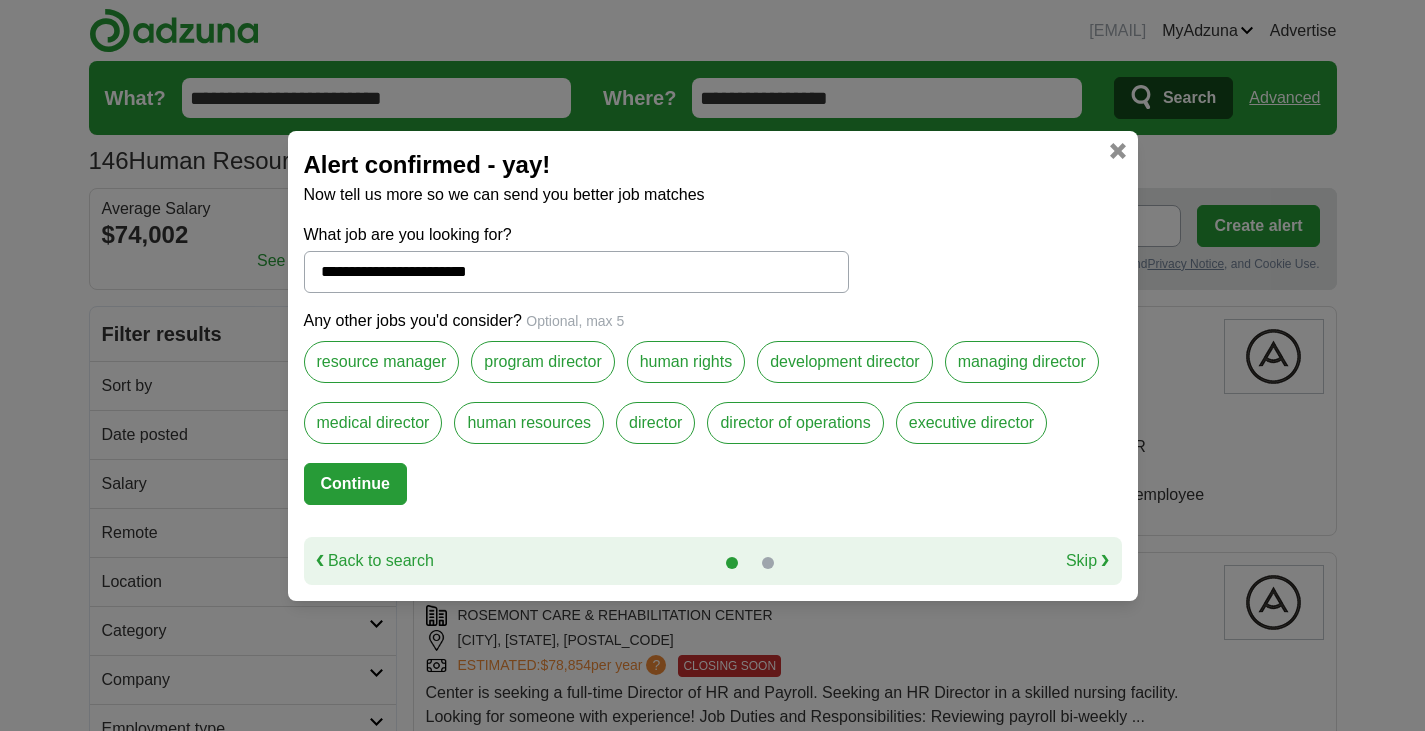 click on "human resources" at bounding box center [529, 423] 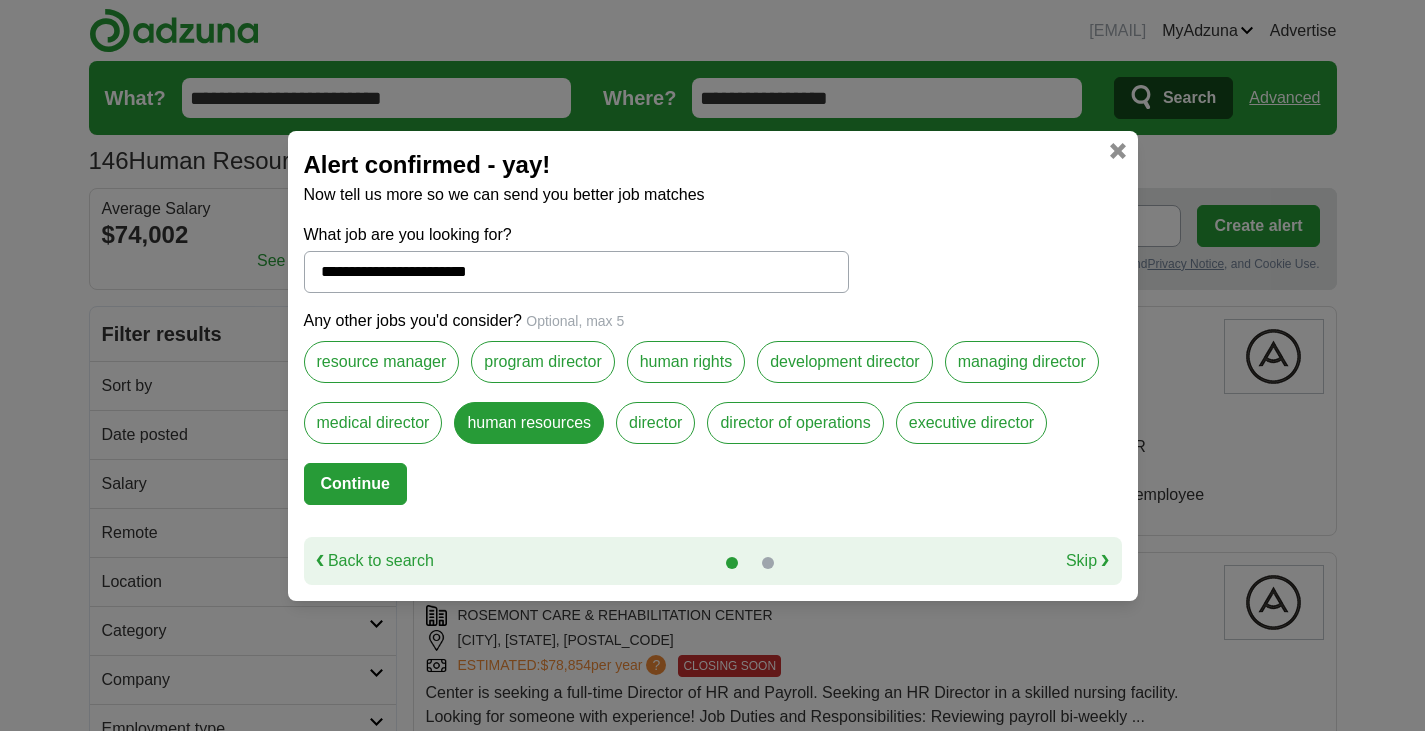 click on "director" at bounding box center (655, 423) 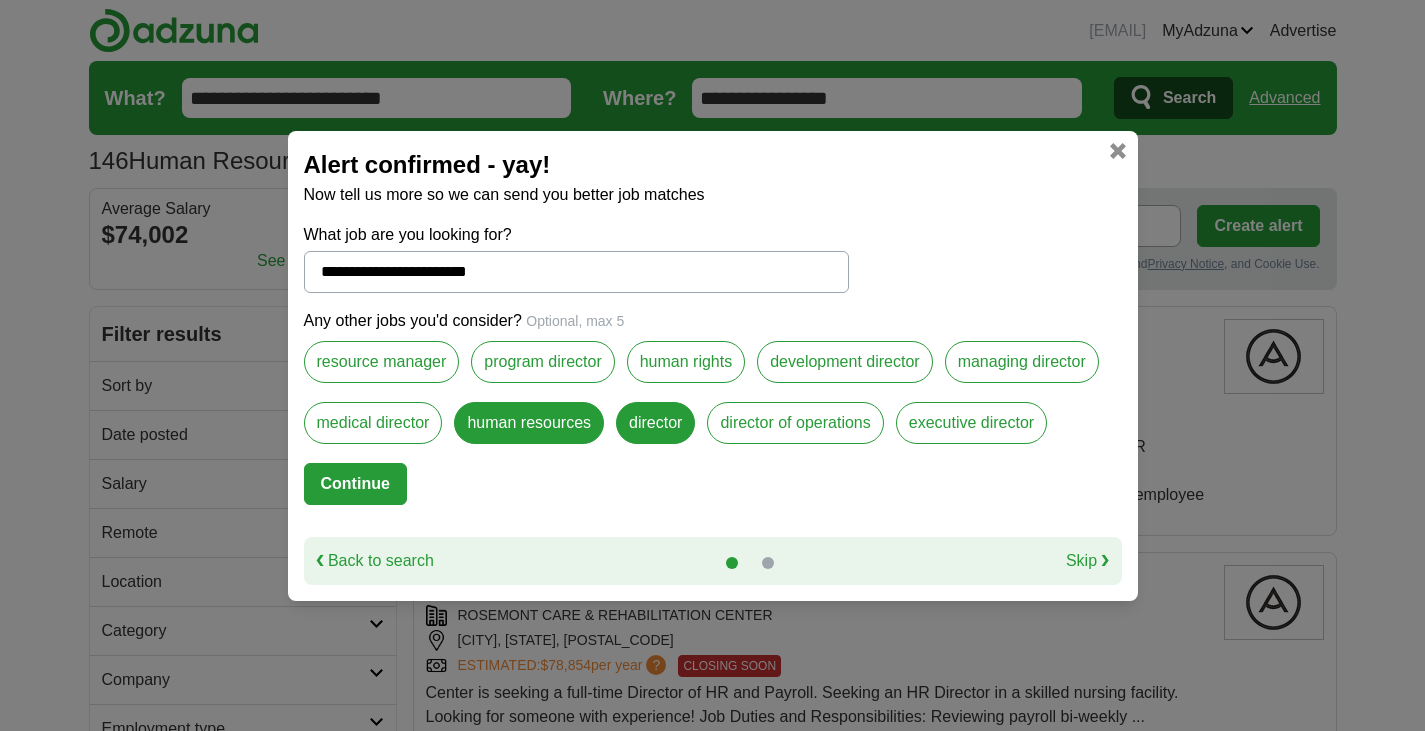 click on "executive director" at bounding box center [971, 423] 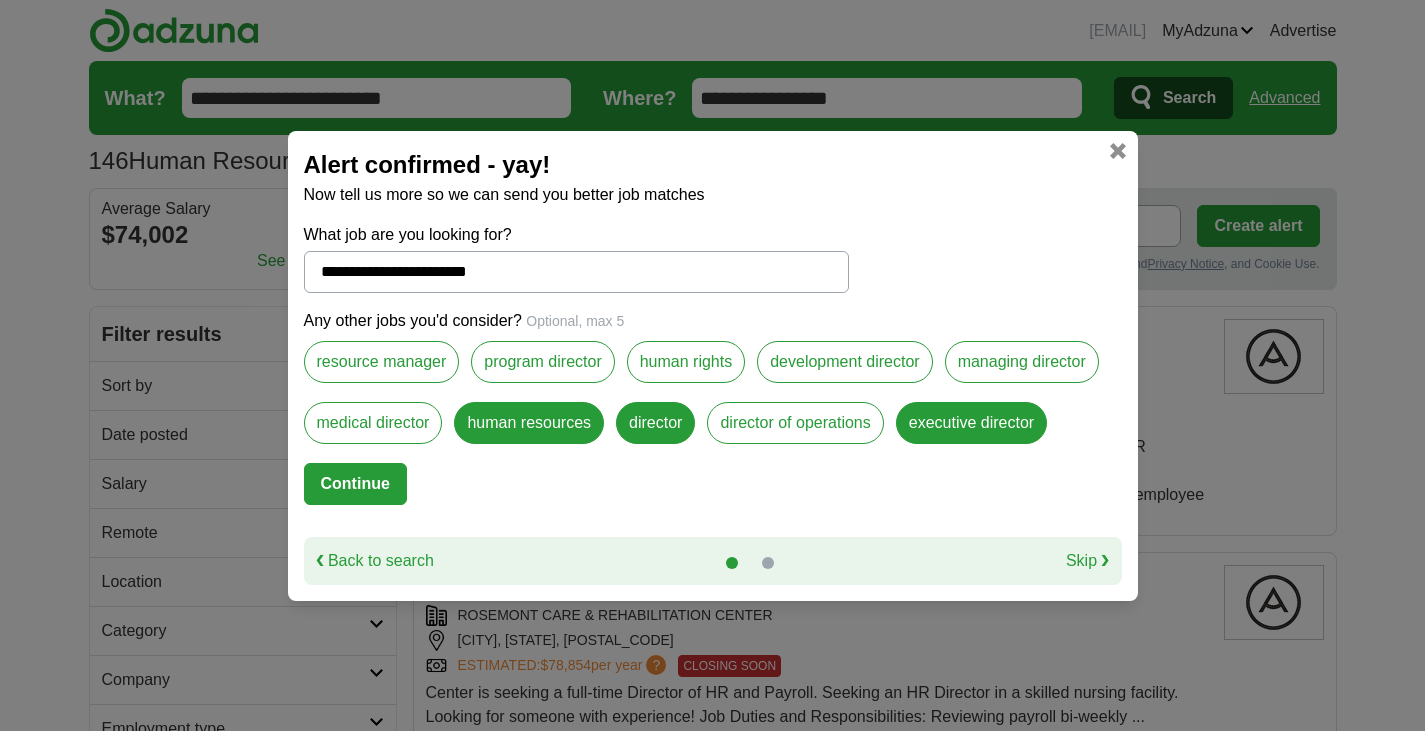 click on "managing director" at bounding box center [1022, 362] 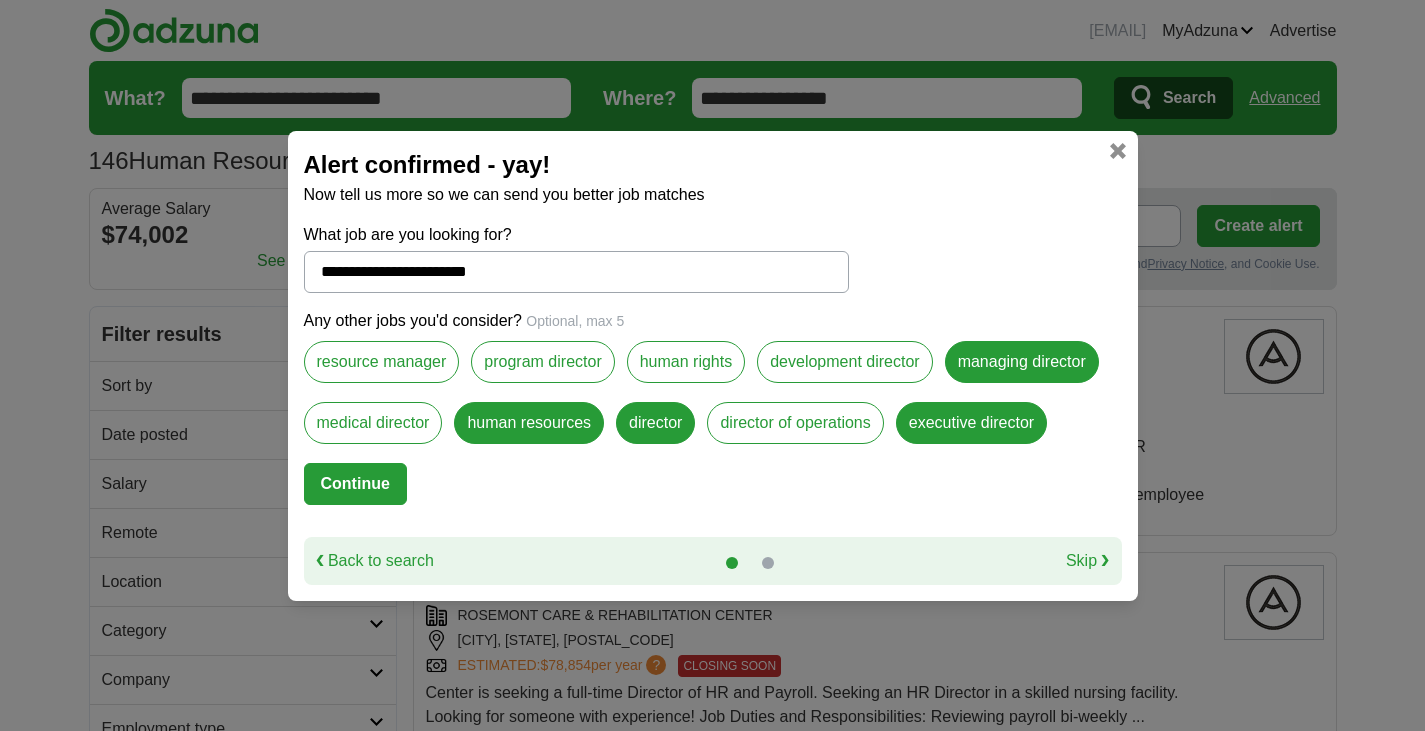 click on "Continue" at bounding box center [355, 484] 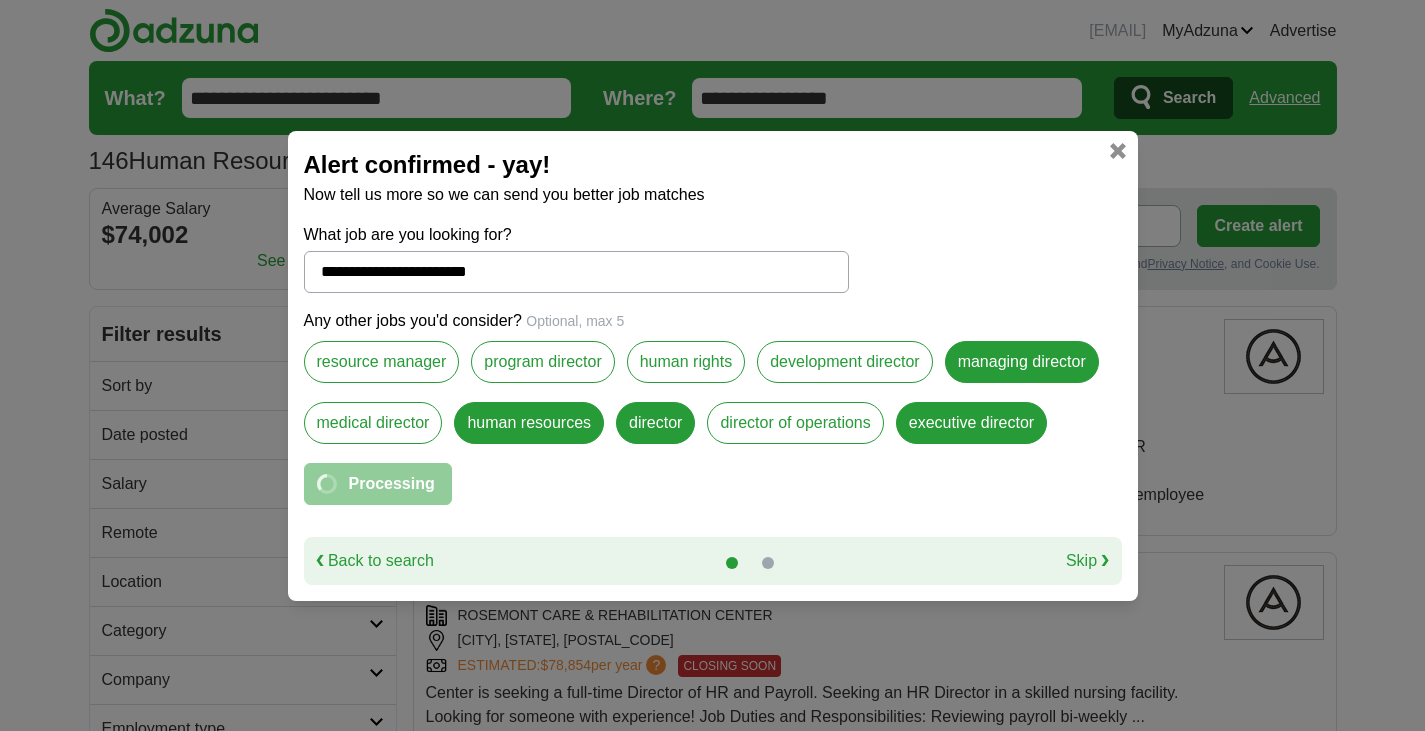 select on "*" 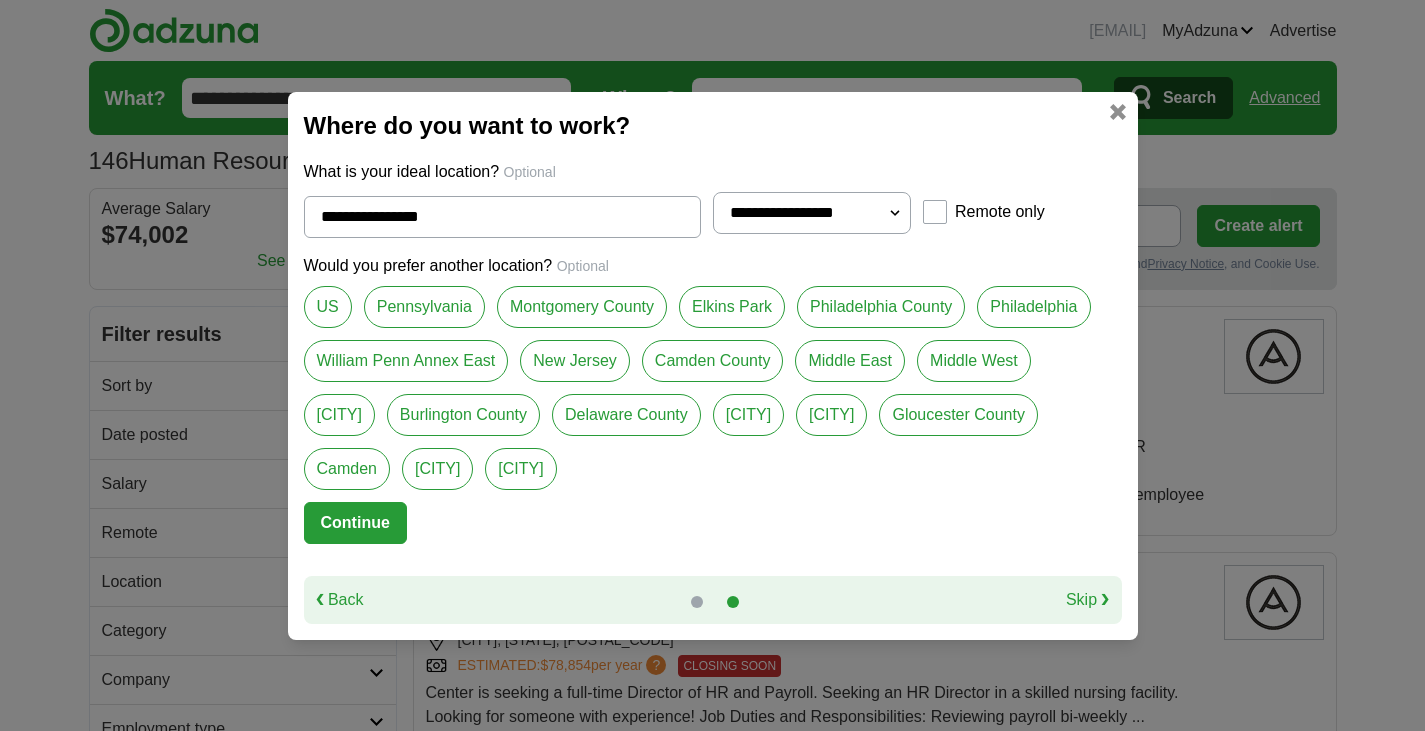 click on "US" at bounding box center [328, 307] 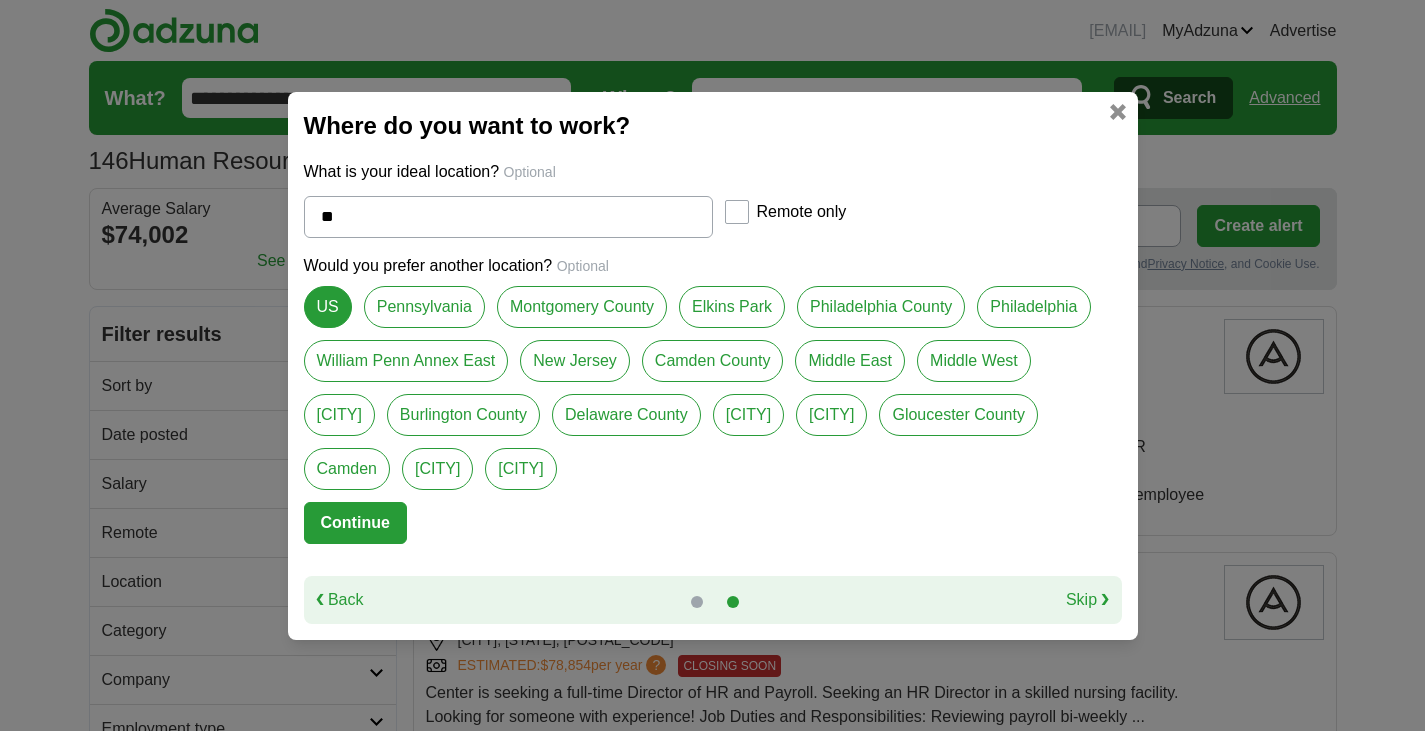 click on "Continue" at bounding box center [355, 523] 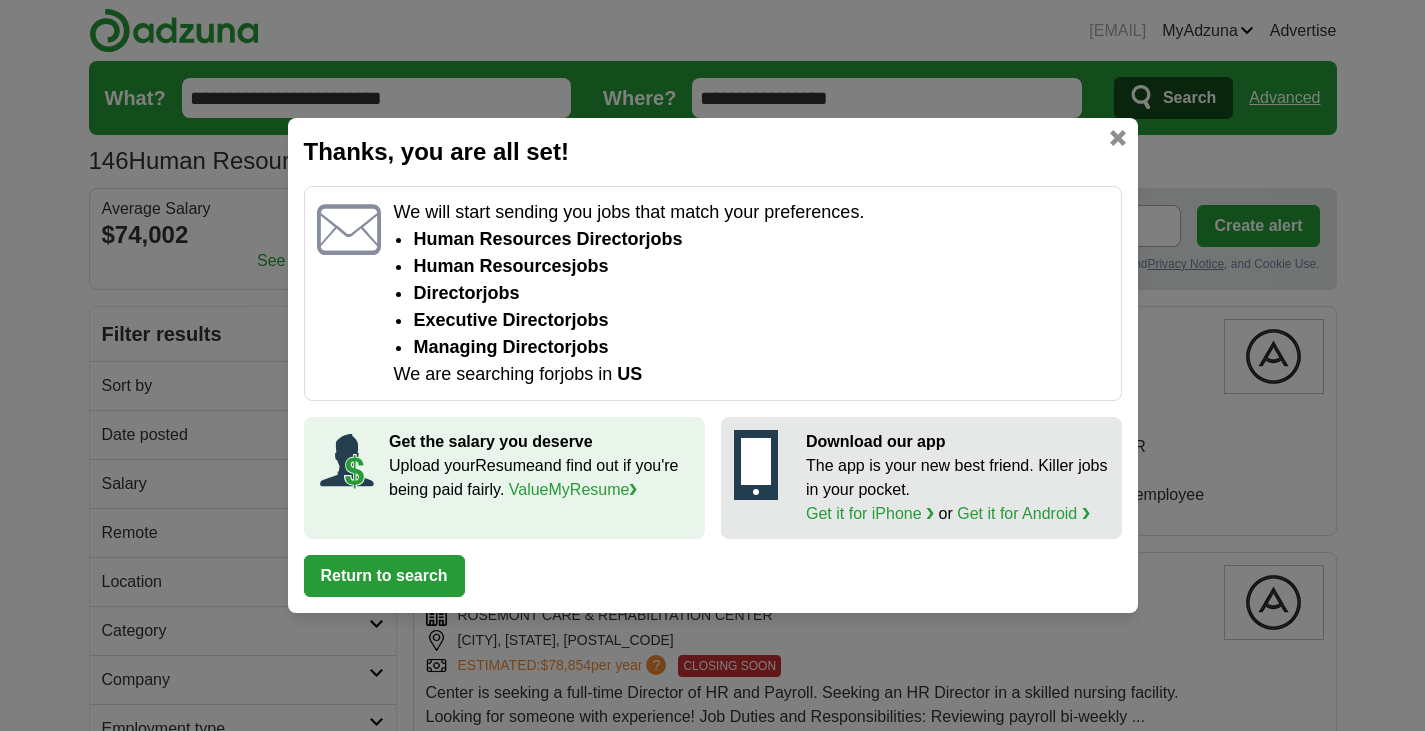 click at bounding box center (1118, 138) 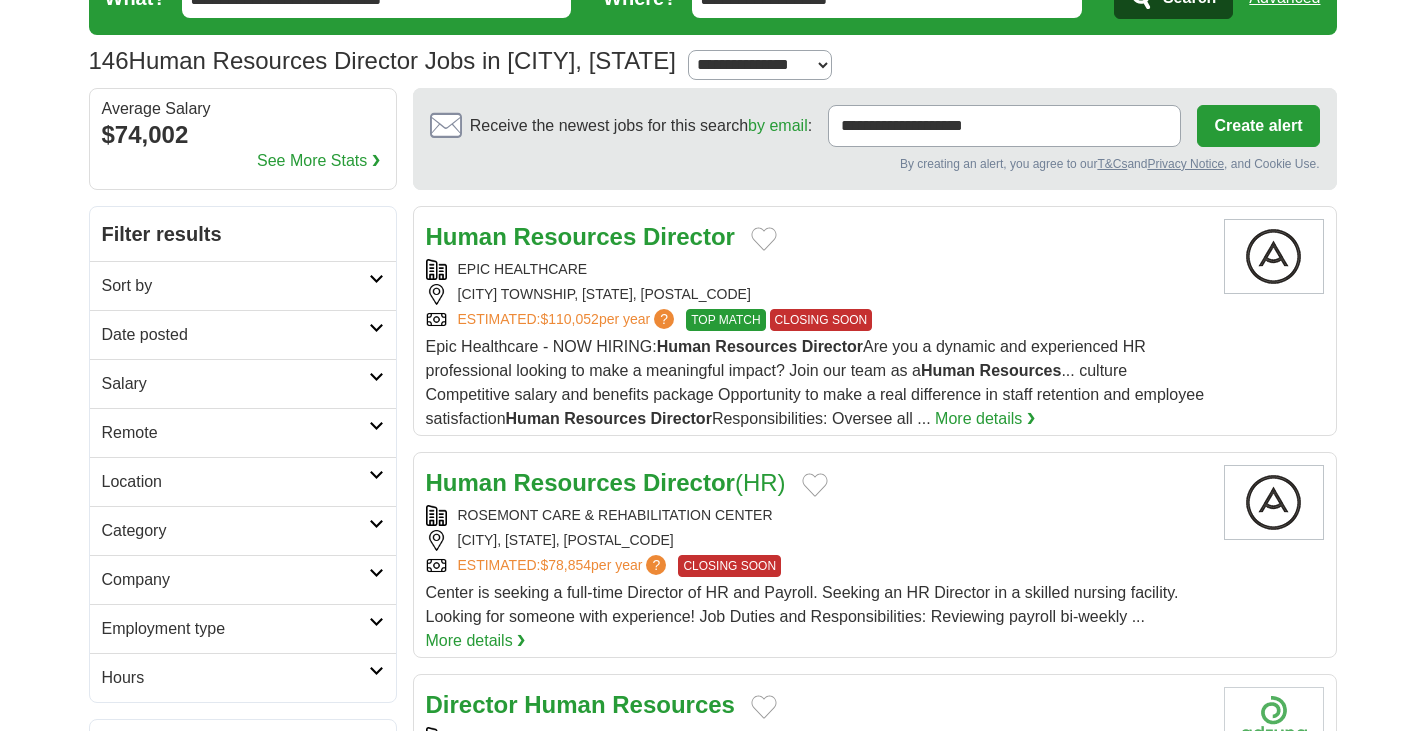scroll, scrollTop: 0, scrollLeft: 0, axis: both 